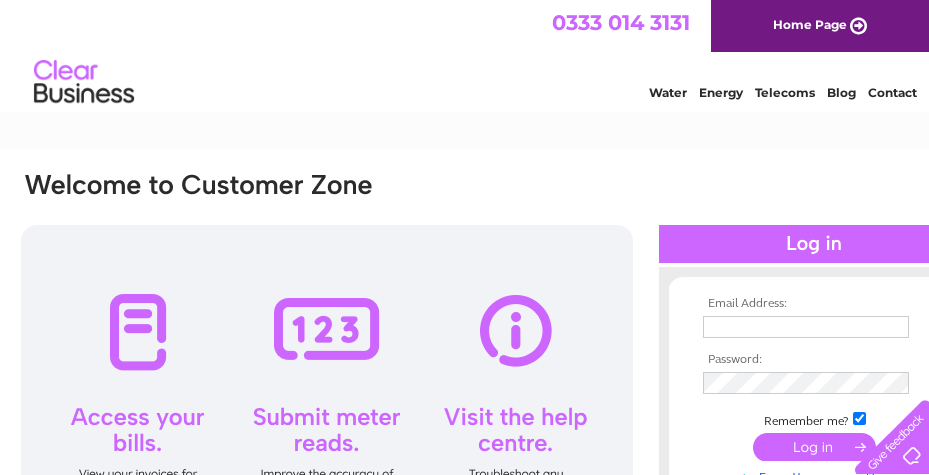 scroll, scrollTop: 0, scrollLeft: 0, axis: both 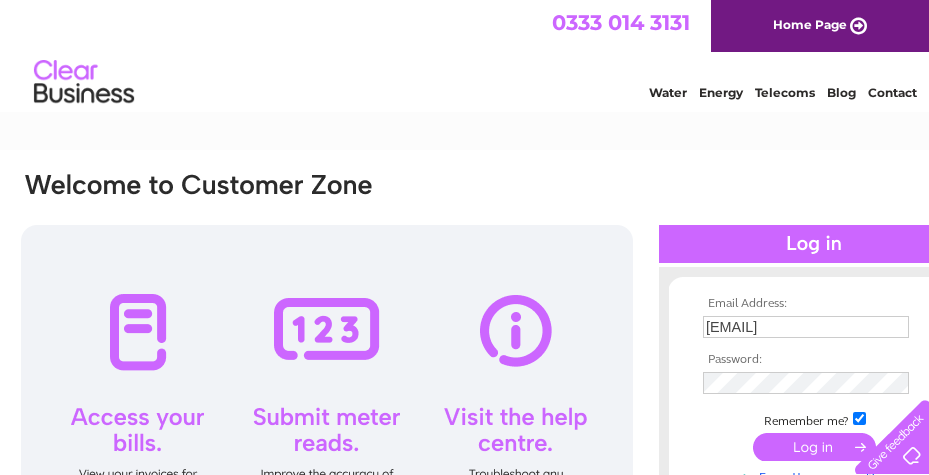 click on "Lewis_Butterell@ajg.com" at bounding box center (806, 327) 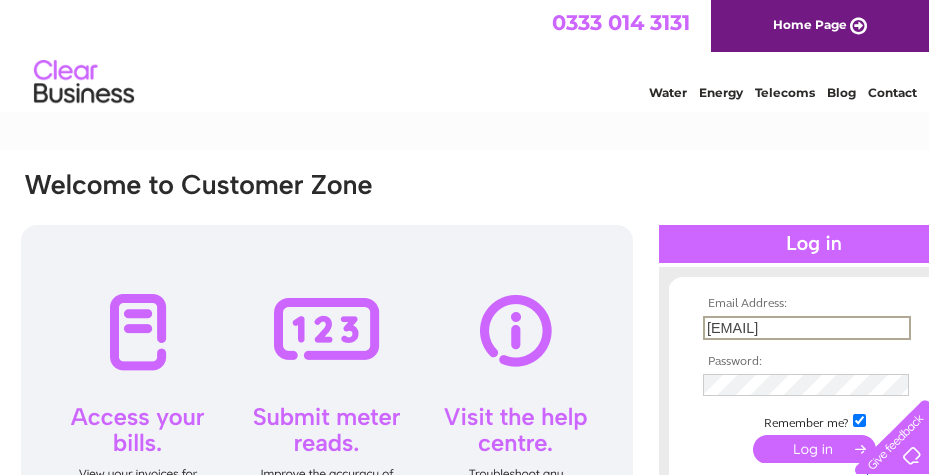 click on "Lewis_Butterell@ajg.com" at bounding box center [807, 328] 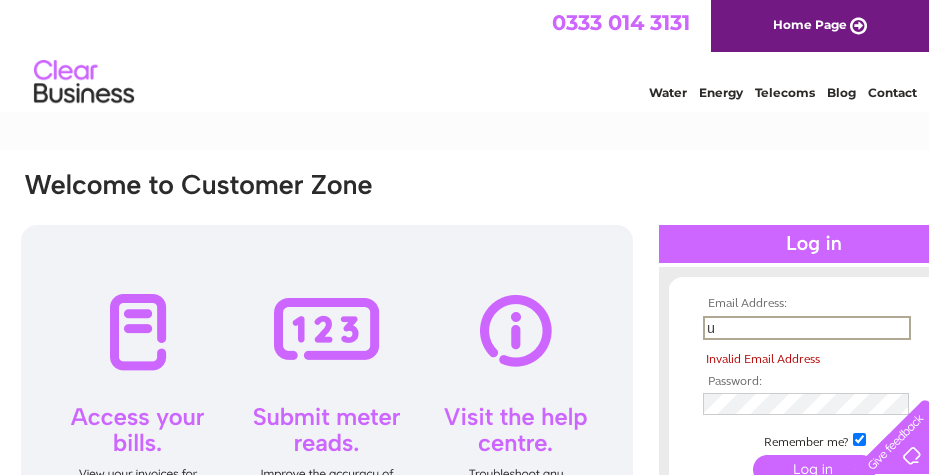 type on "UK_FMContracts@ajg.com" 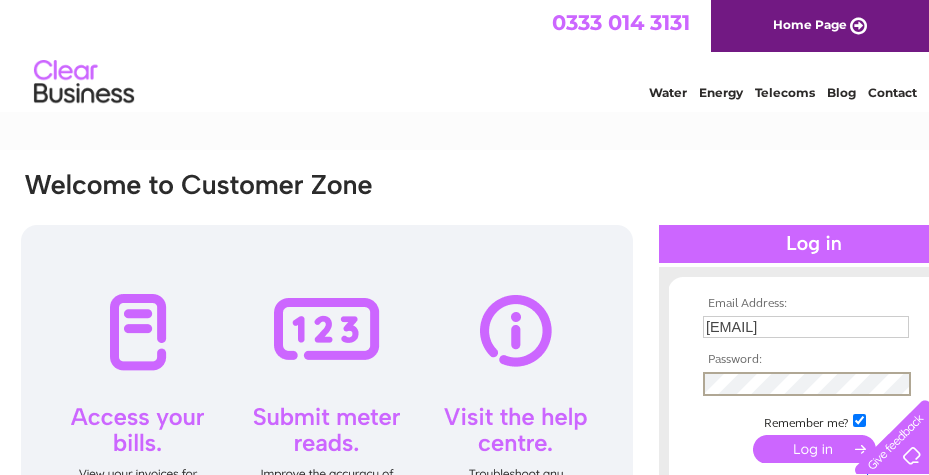click on "Email Address:
UK_FMContracts@ajg.com
Password:" at bounding box center (495, 396) 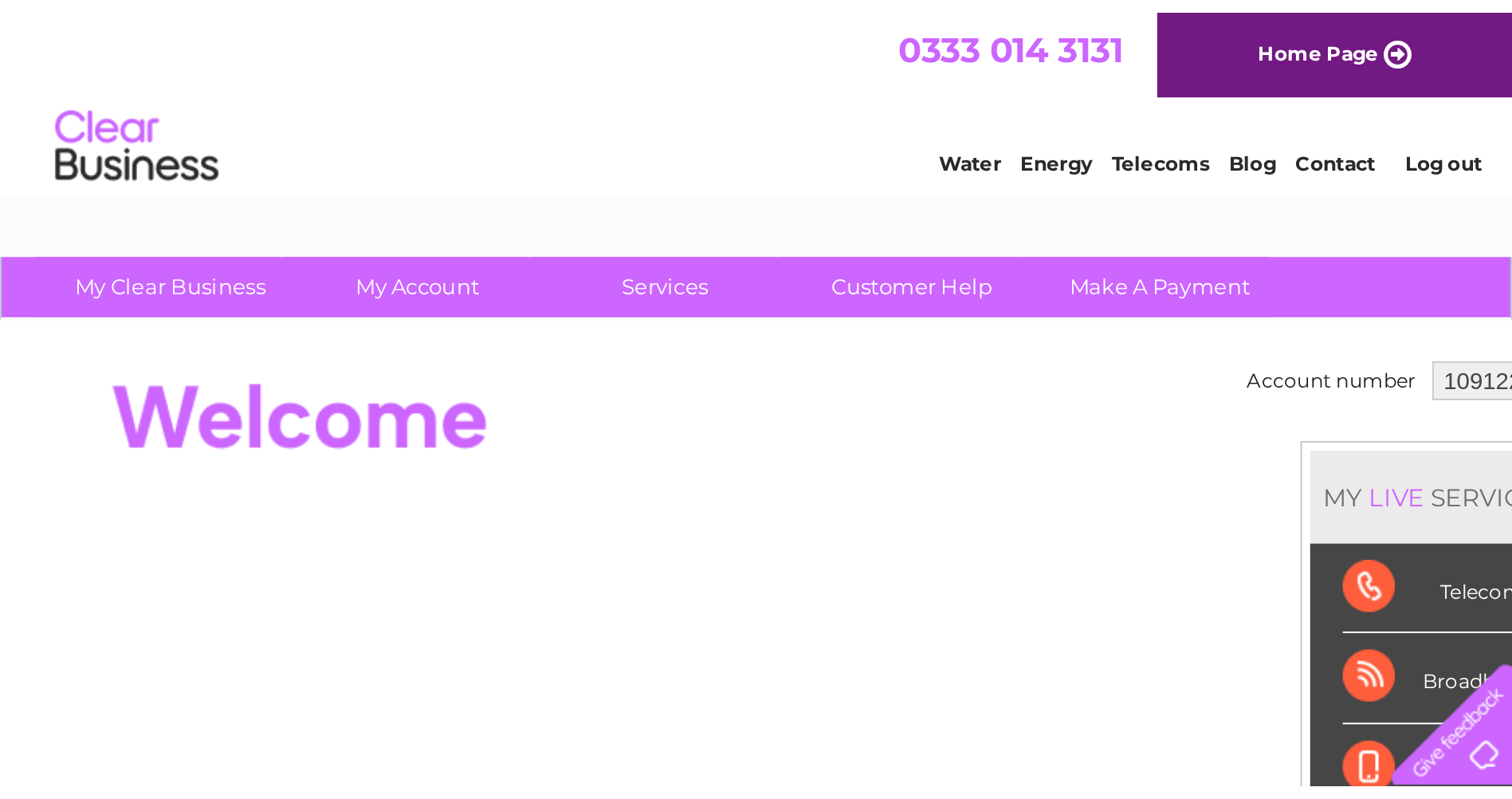 scroll, scrollTop: 0, scrollLeft: 0, axis: both 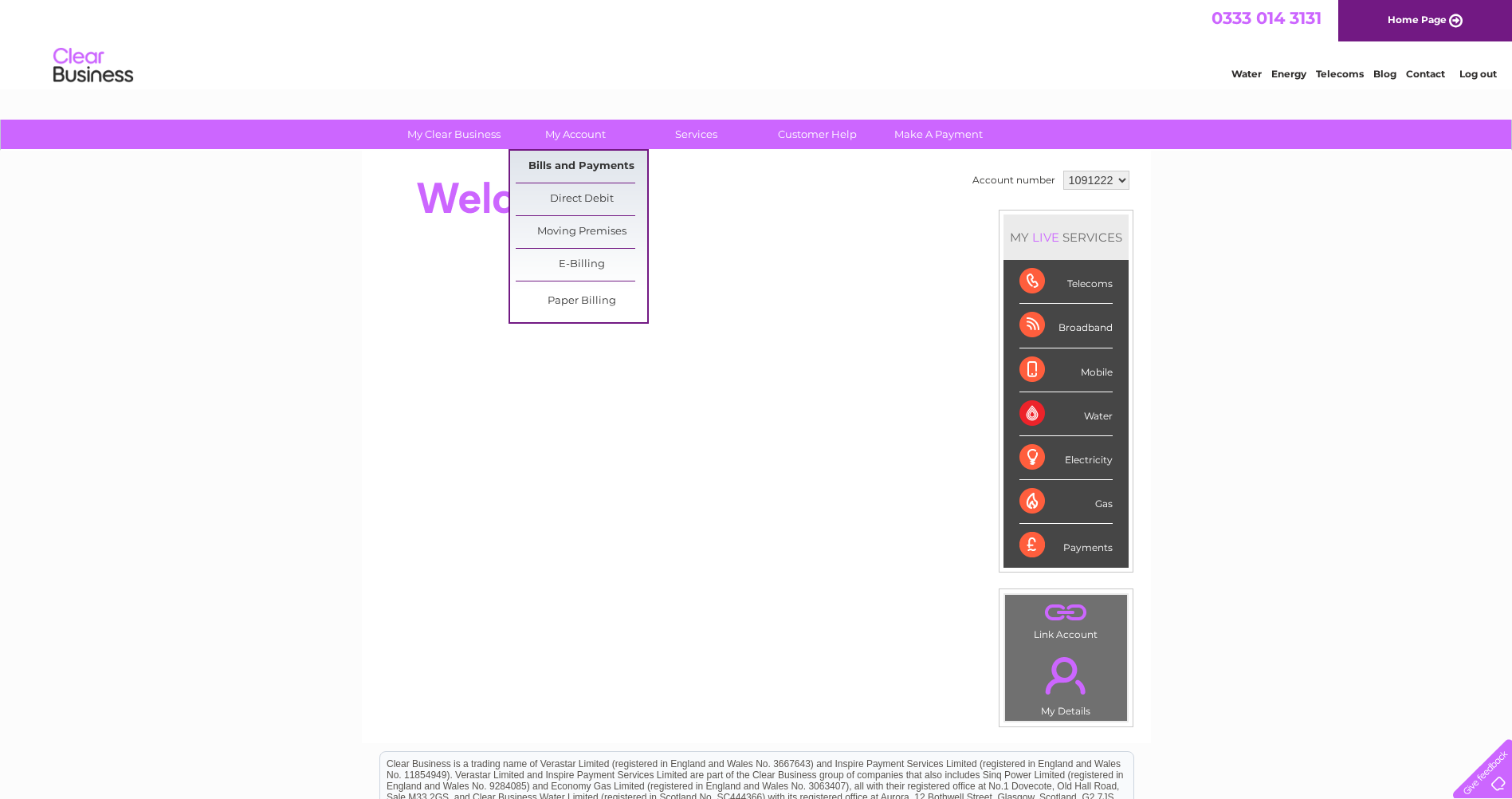 click on "Bills and Payments" at bounding box center [581, 167] 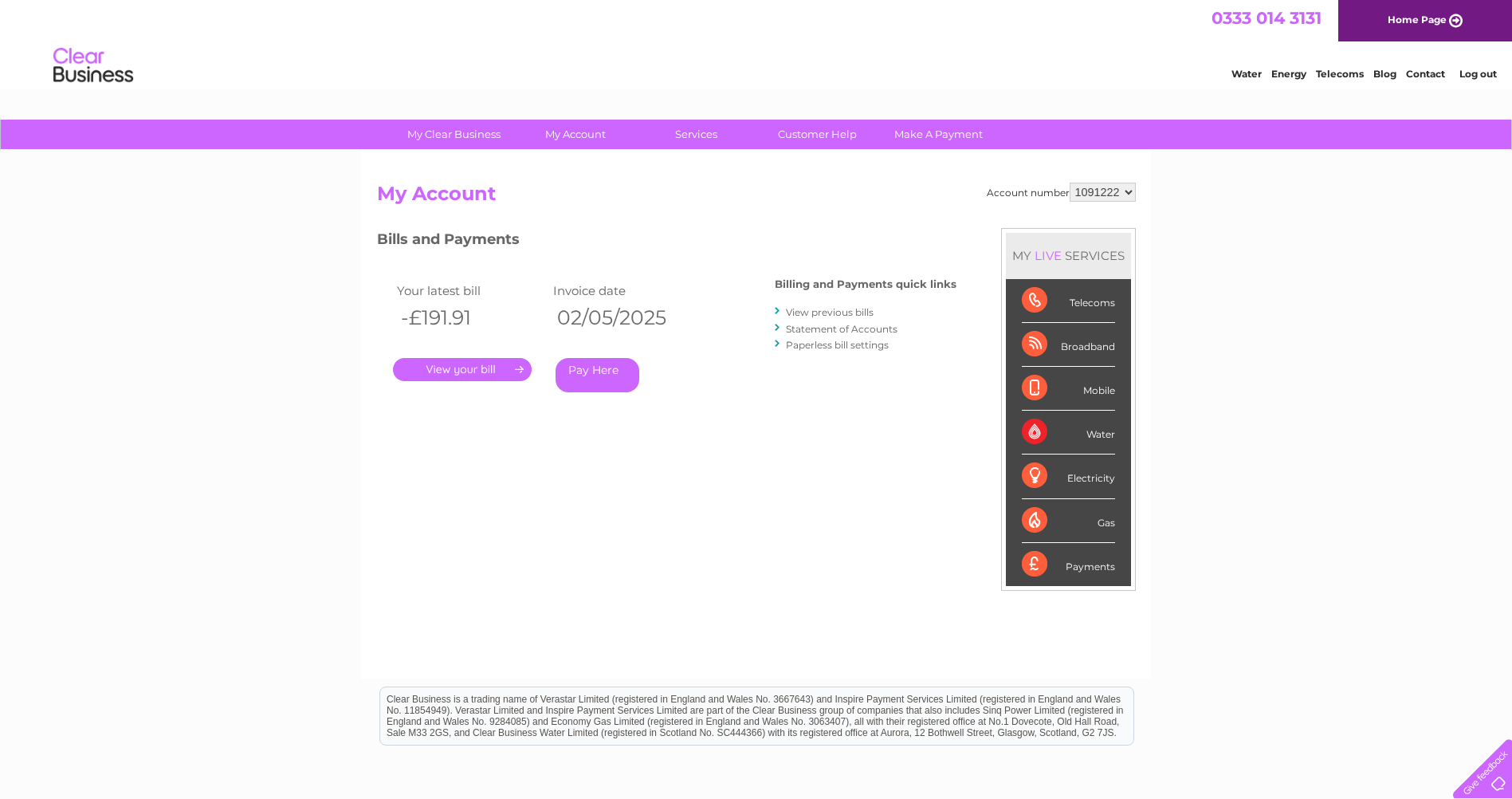 scroll, scrollTop: 0, scrollLeft: 0, axis: both 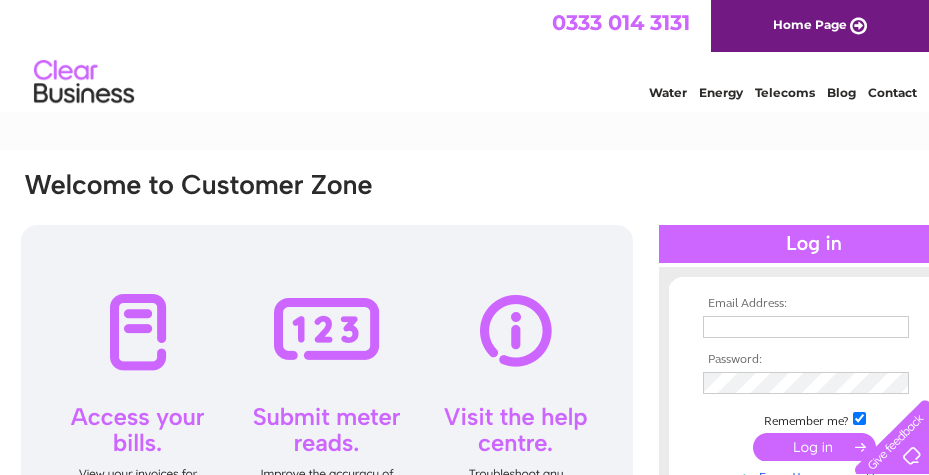 type on "Lewis_Butterell@ajg.com" 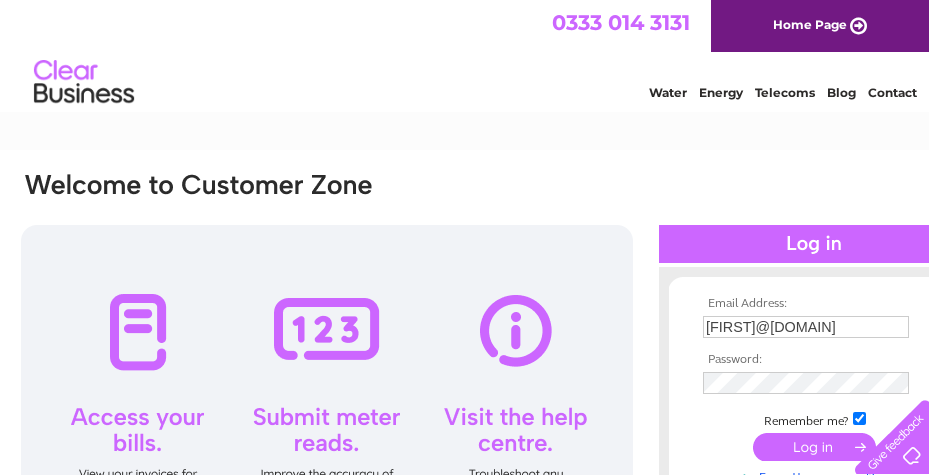 click at bounding box center (814, 447) 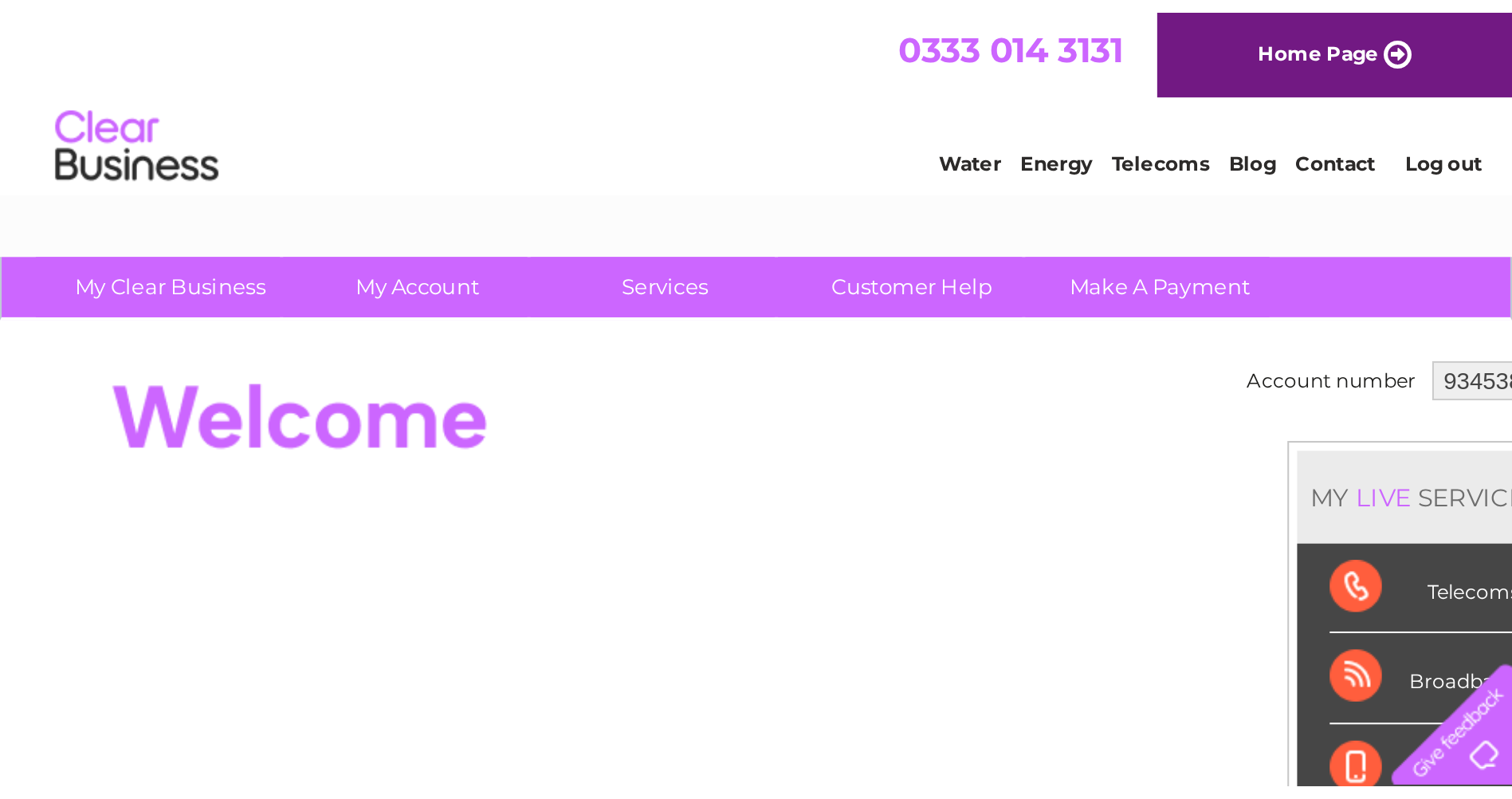 scroll, scrollTop: 0, scrollLeft: 0, axis: both 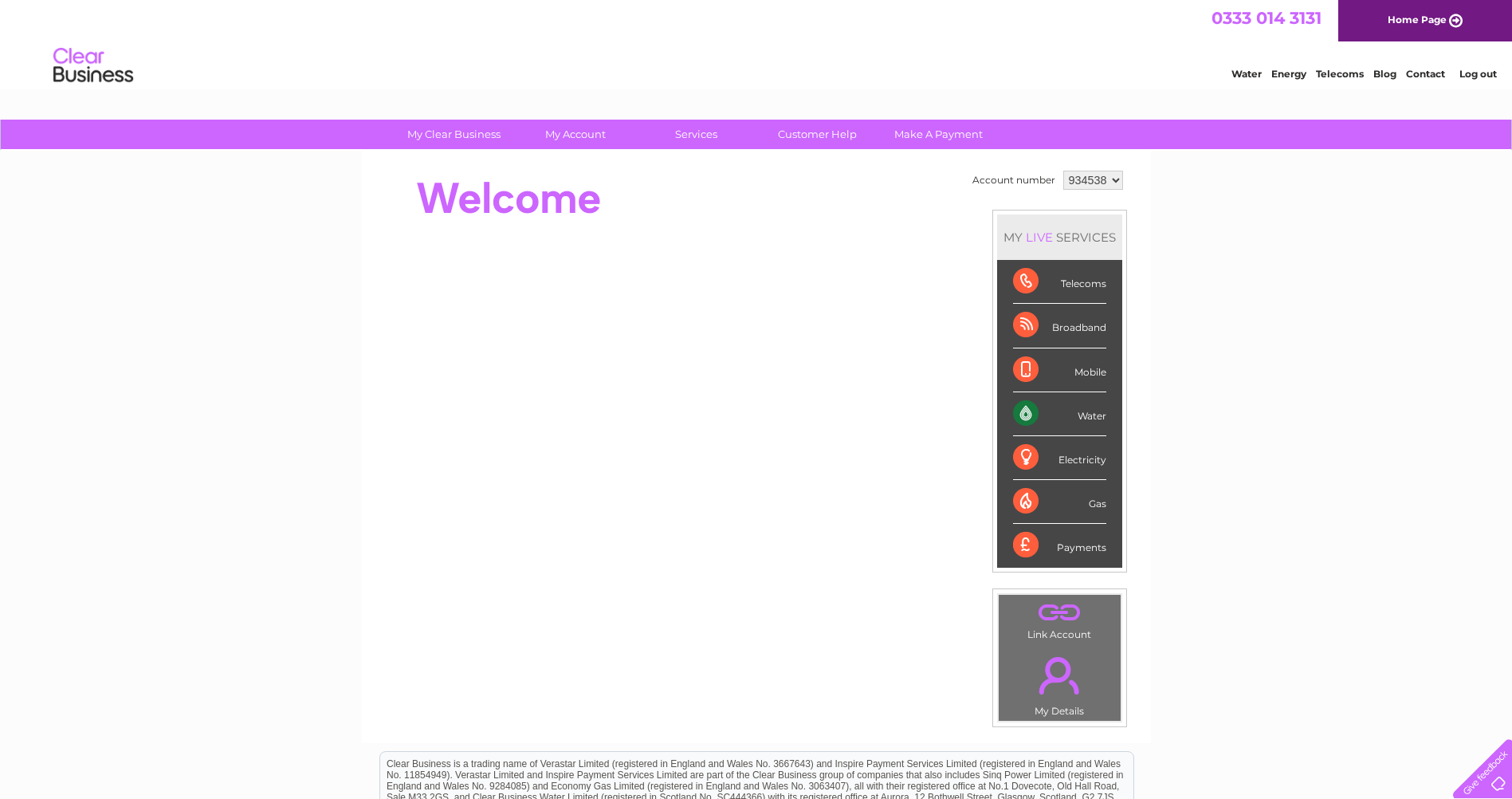 click on "934538
948049
948799
955320" at bounding box center (1093, 180) 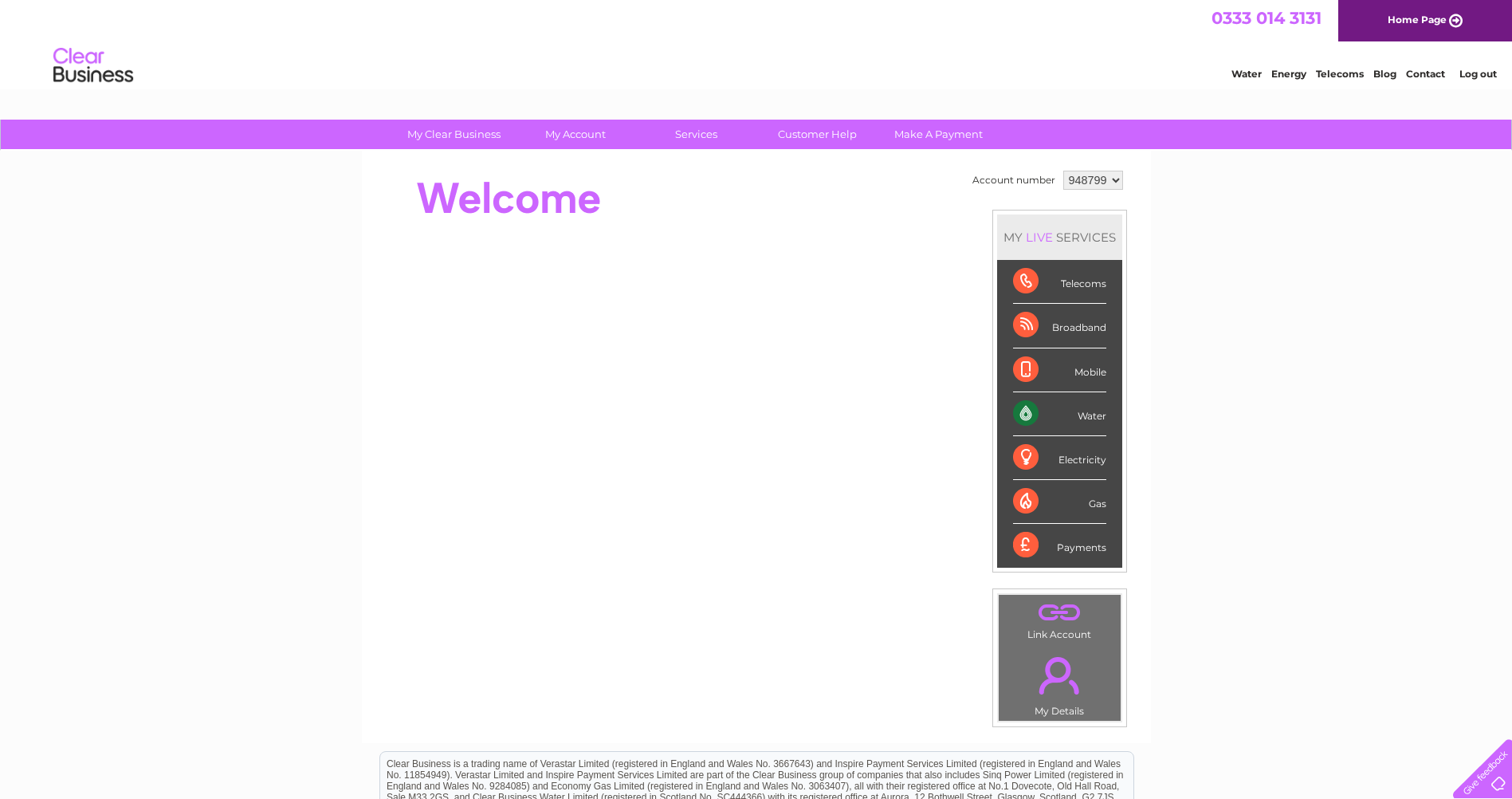 click on "934538
948049
948799
955320" at bounding box center [1093, 180] 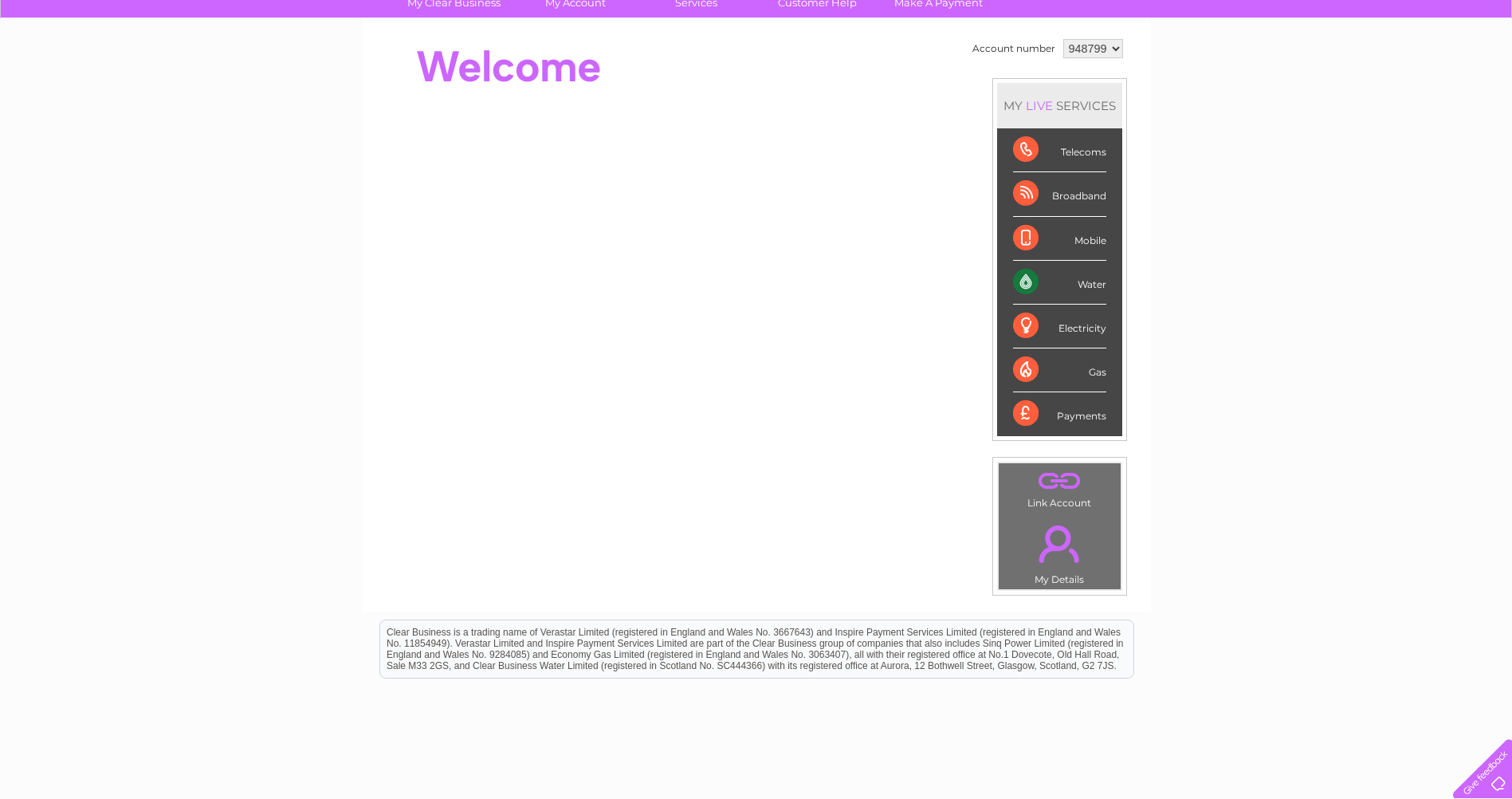 scroll, scrollTop: 0, scrollLeft: 0, axis: both 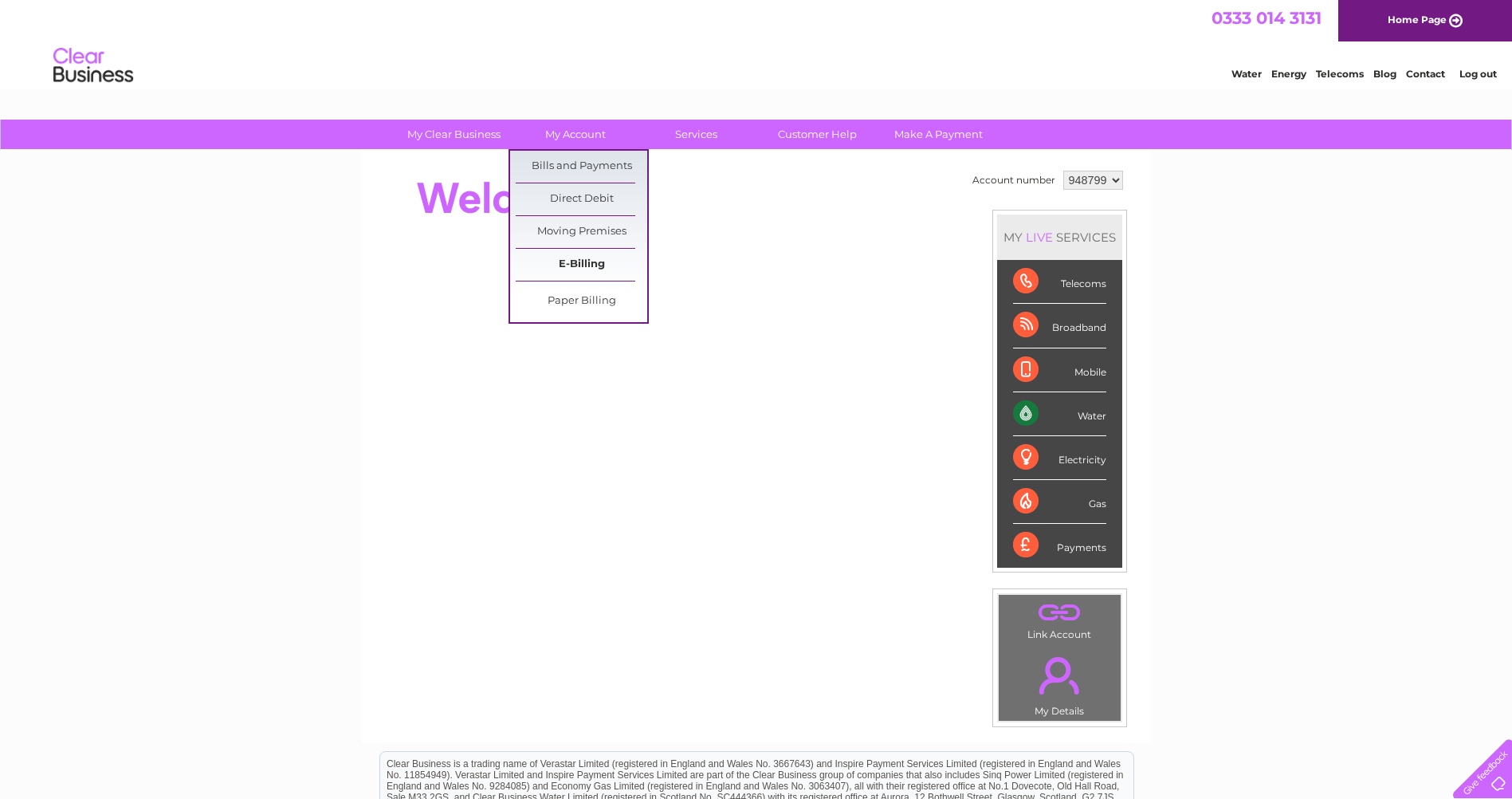 click on "E-Billing" at bounding box center [581, 265] 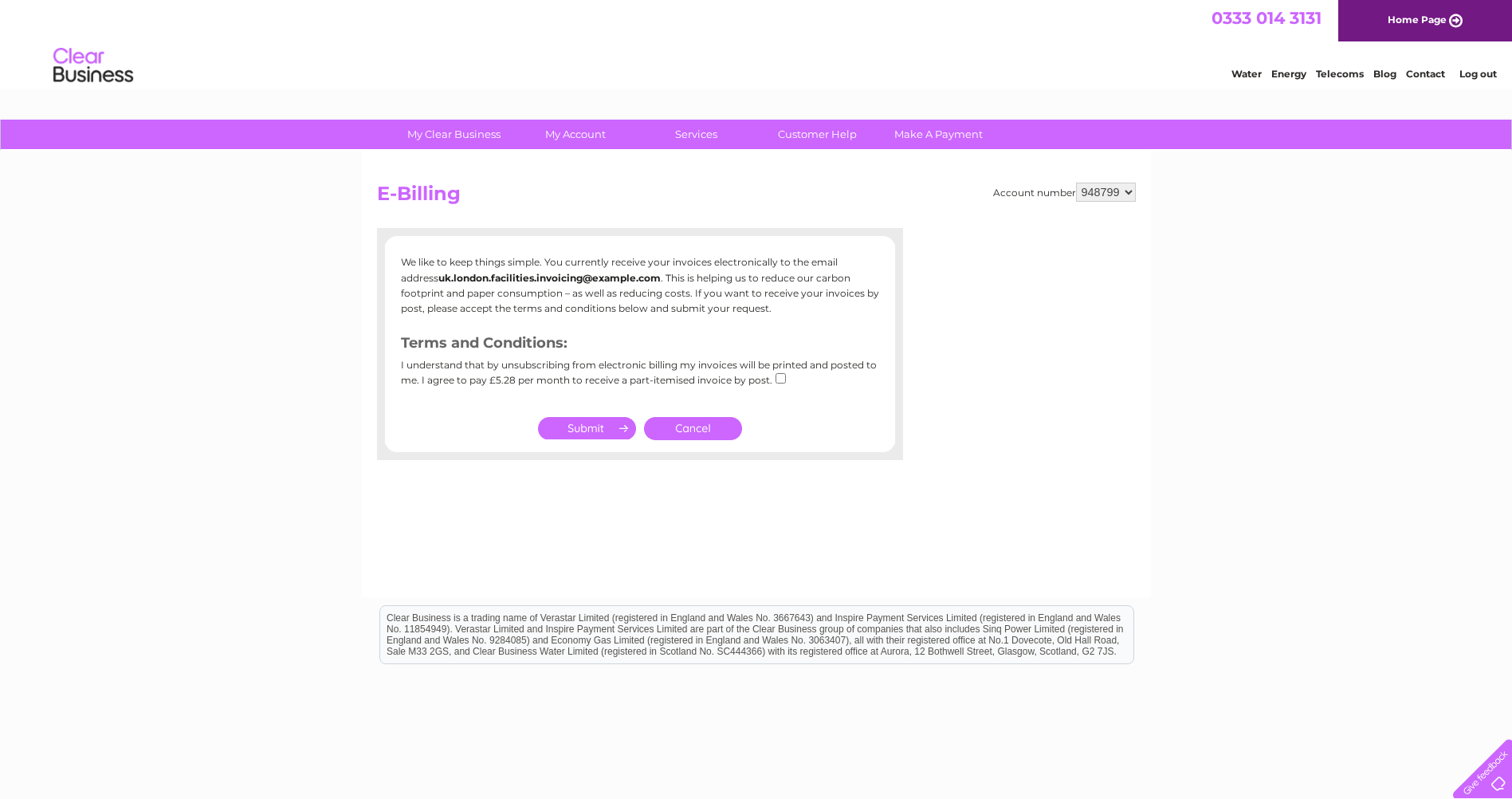 scroll, scrollTop: 0, scrollLeft: 0, axis: both 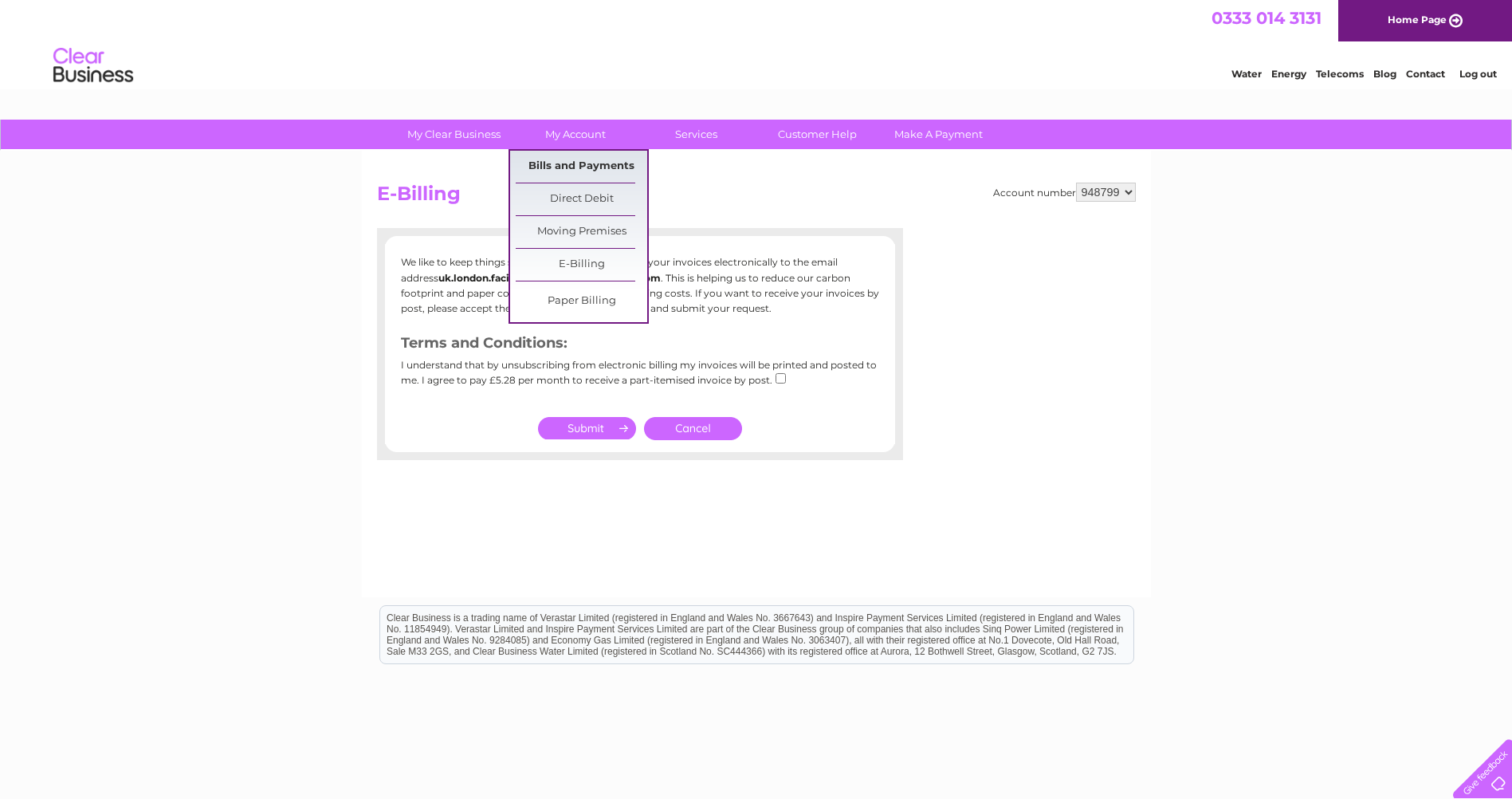 click on "Bills and Payments" at bounding box center [581, 167] 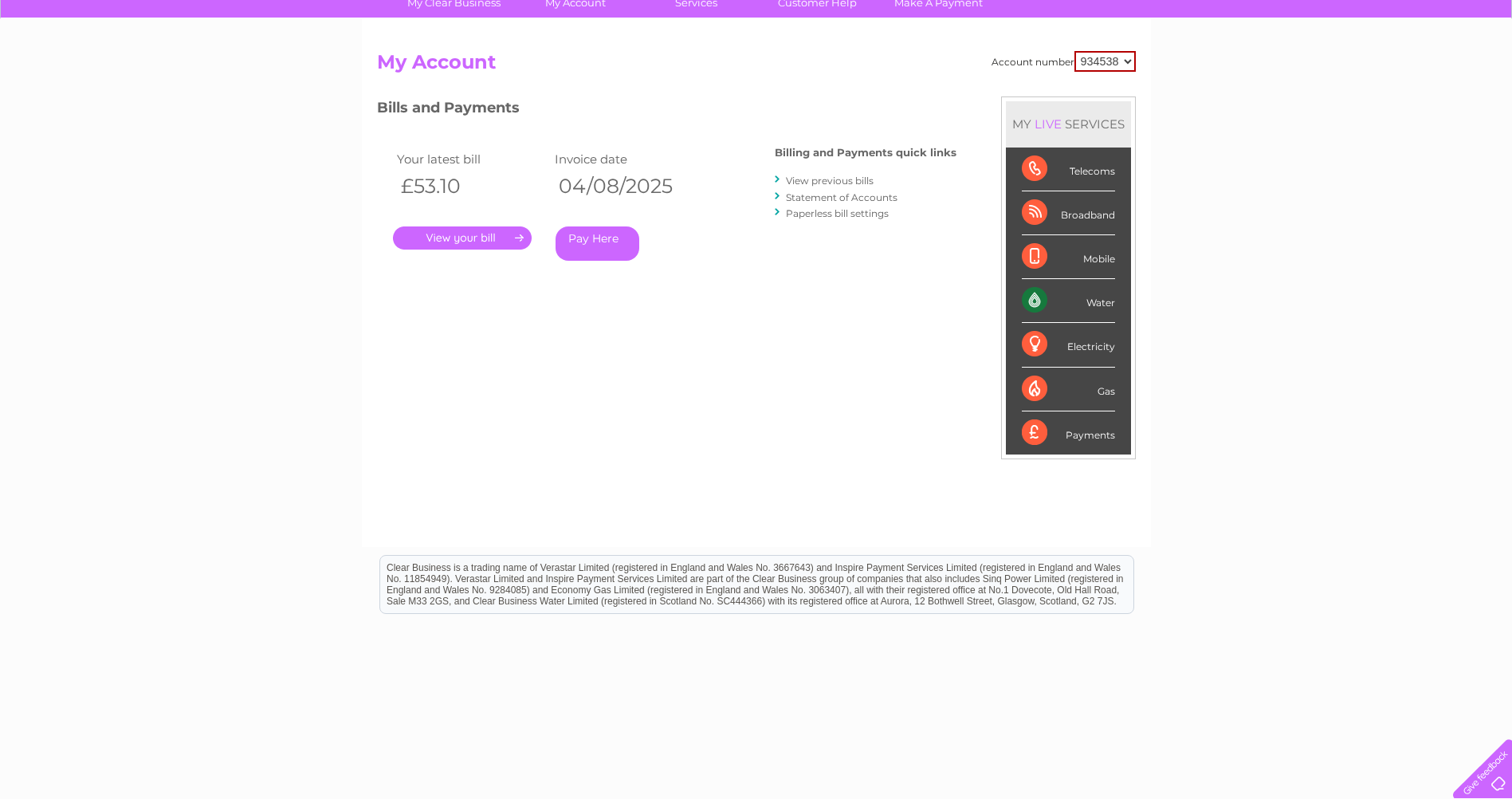 scroll, scrollTop: 159, scrollLeft: 0, axis: vertical 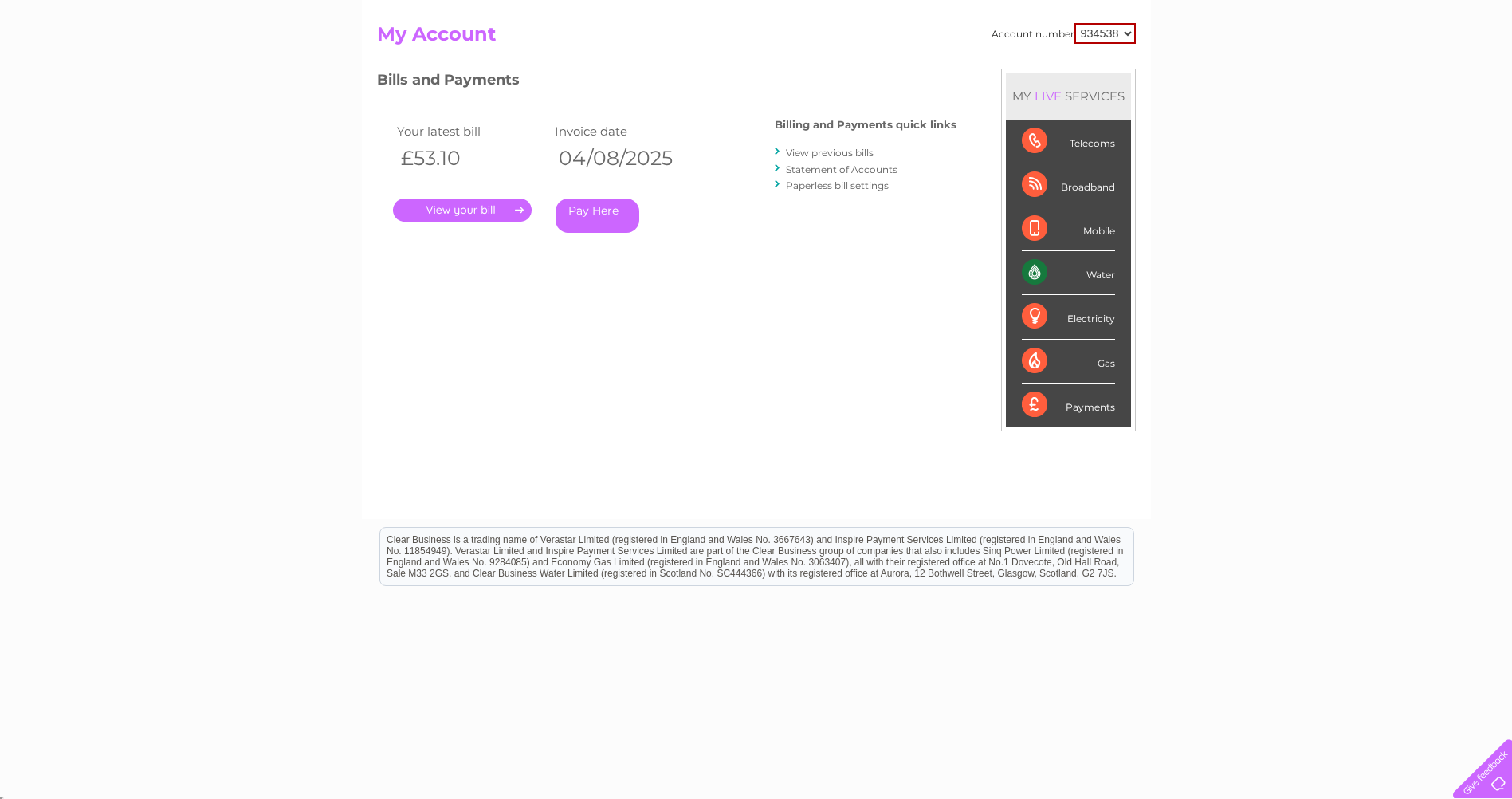 click on "Statement of Accounts" at bounding box center (842, 169) 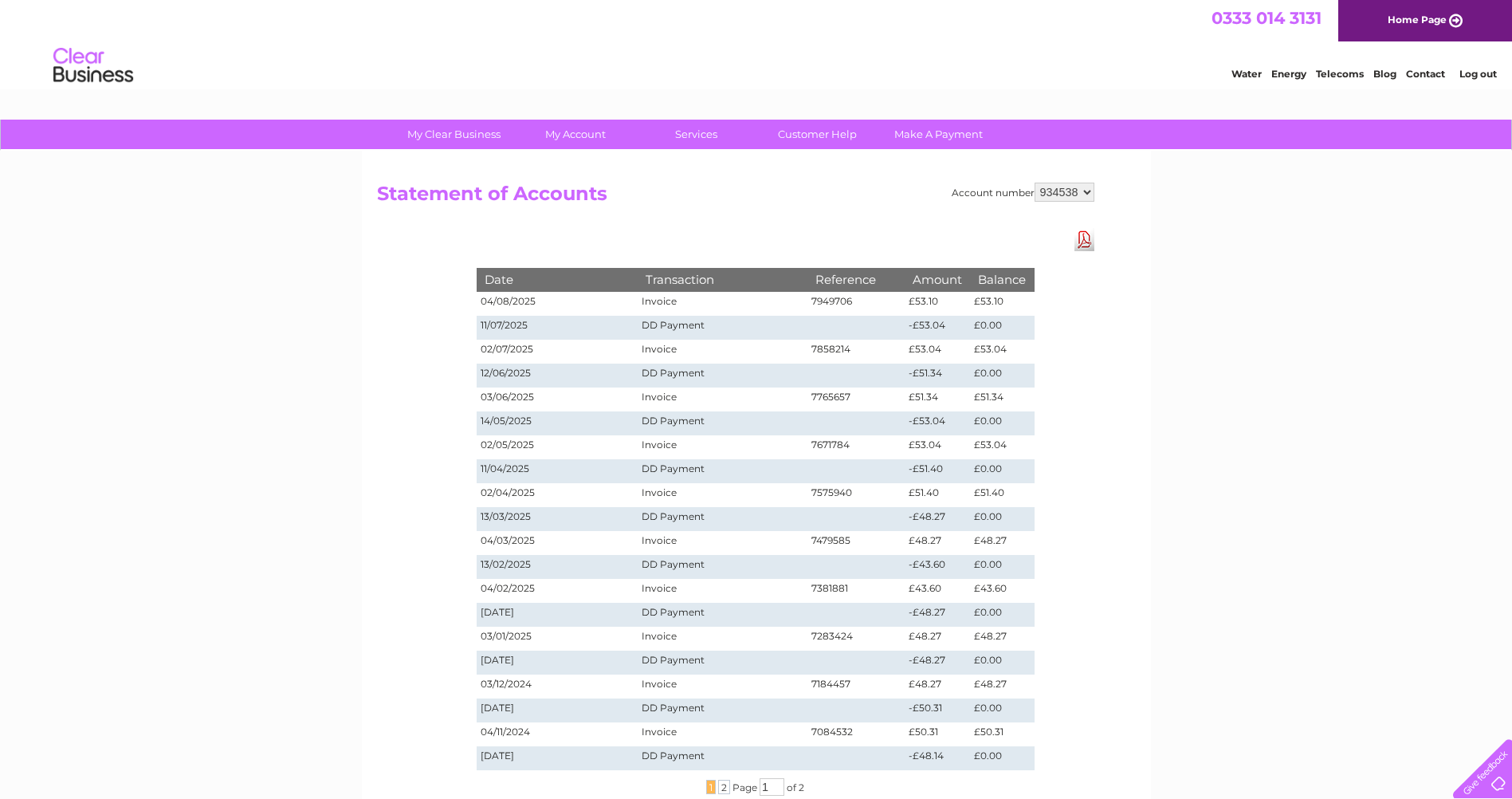 scroll, scrollTop: 80, scrollLeft: 0, axis: vertical 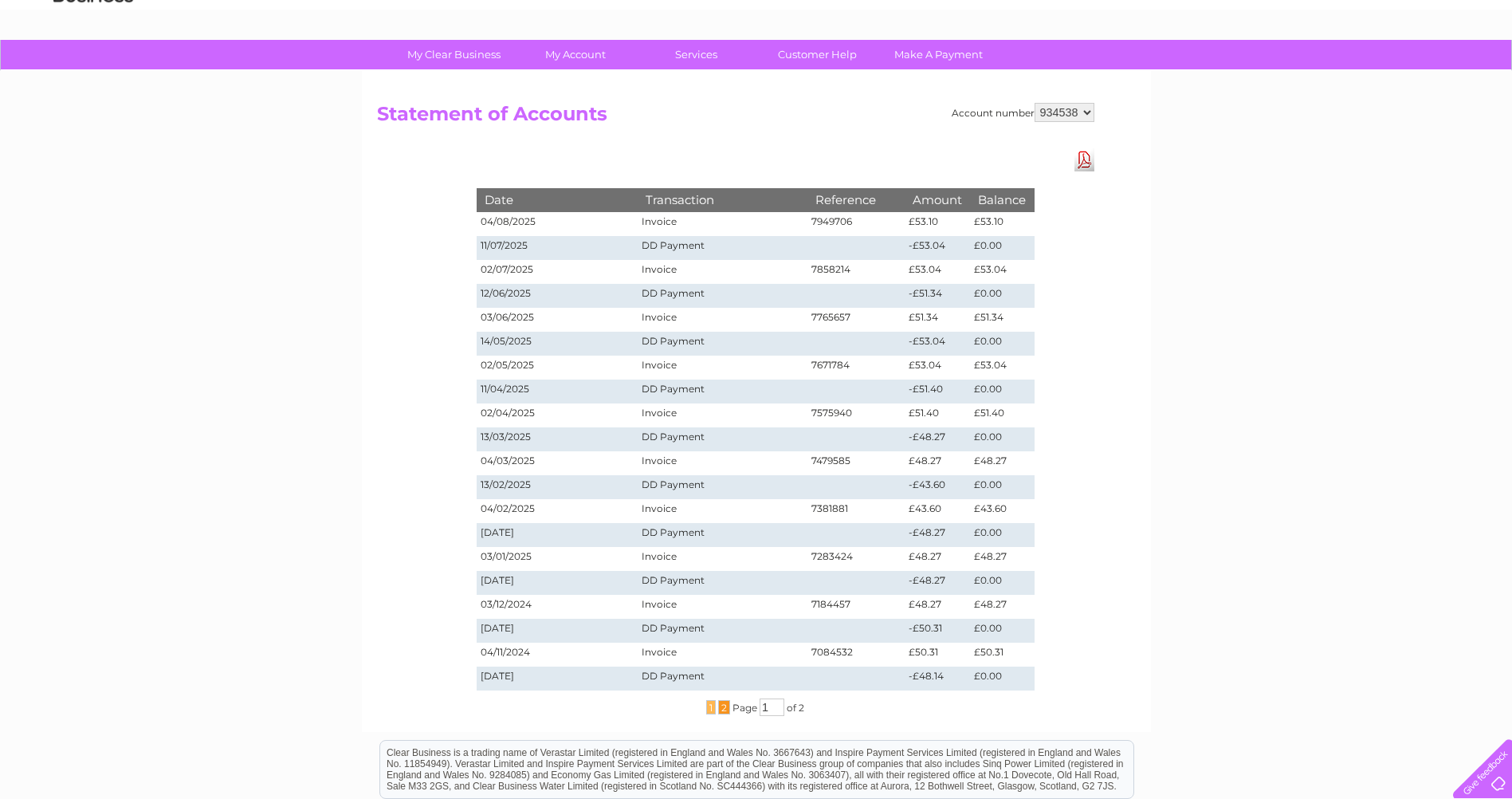 click on "2" at bounding box center [724, 707] 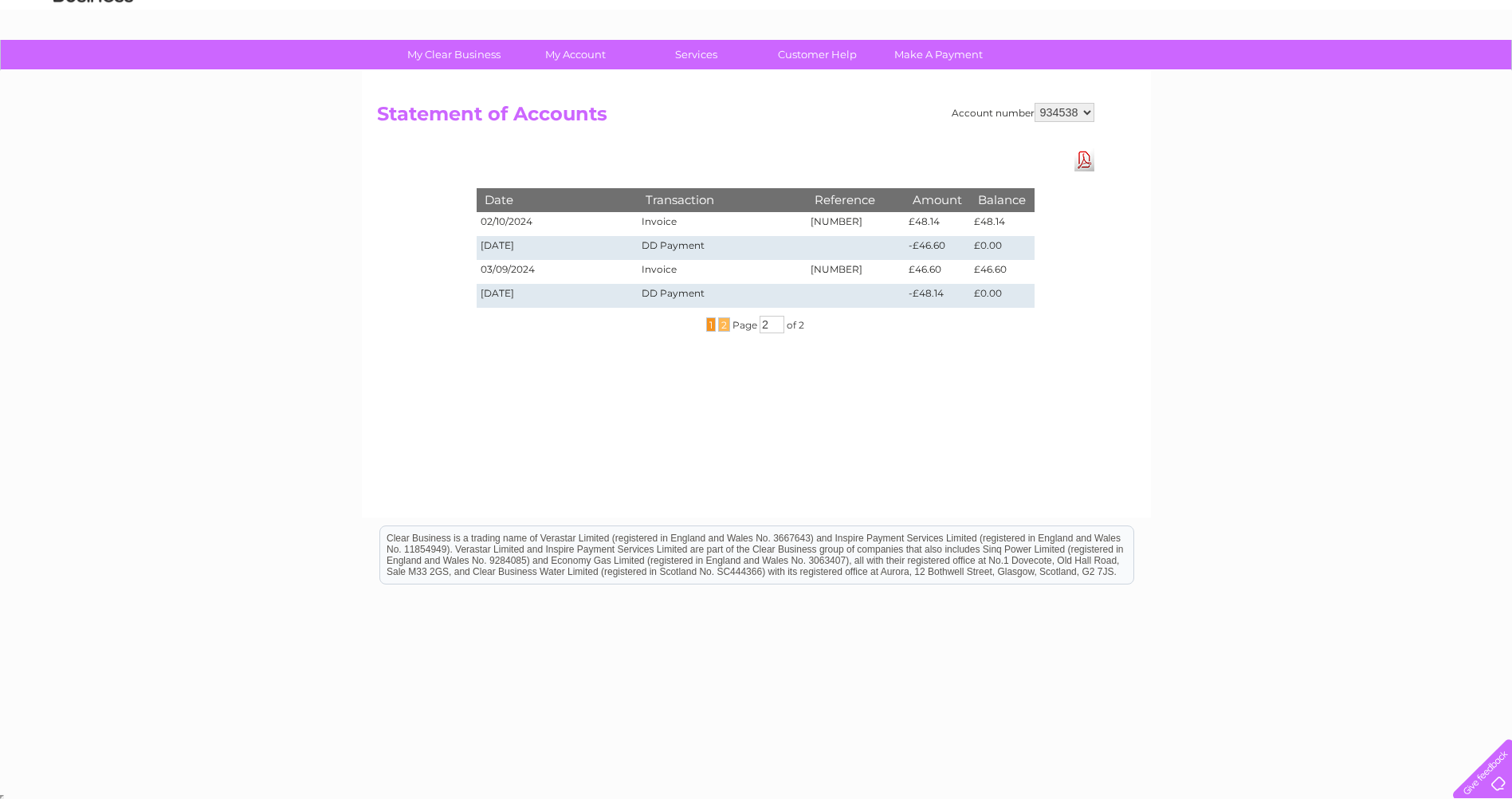 click on "1" at bounding box center [711, 325] 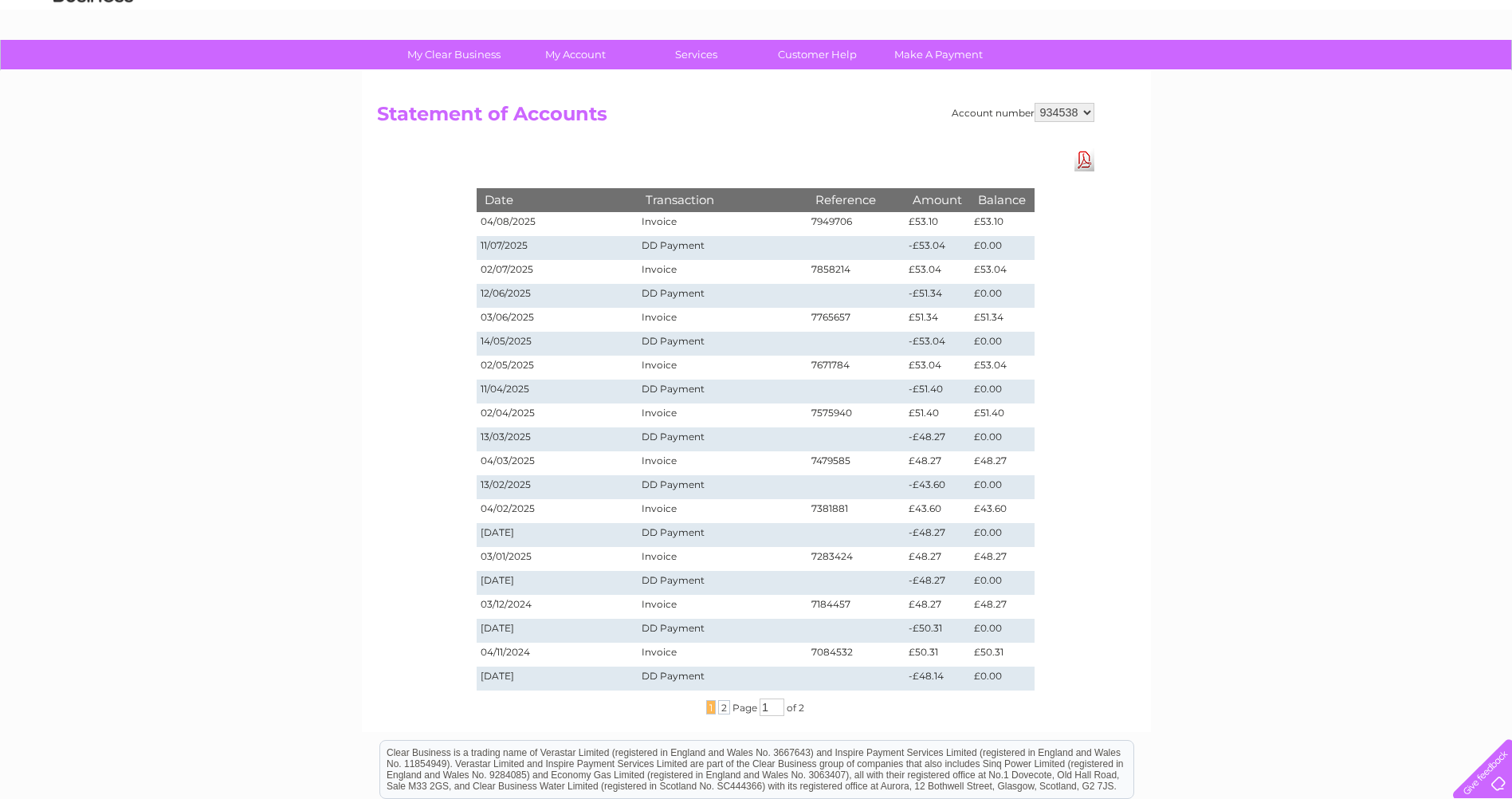click on "Account number    934538
948049
948799
955320
Statement of Accounts
Download Pdf
Date
Transaction
Reference
Amount
Balance
04/08/2025
Invoice
7949706
£53.10
£53.10
11/07/2025
DD Payment
-£53.04
£0.00
02/07/2025" at bounding box center (756, 118) 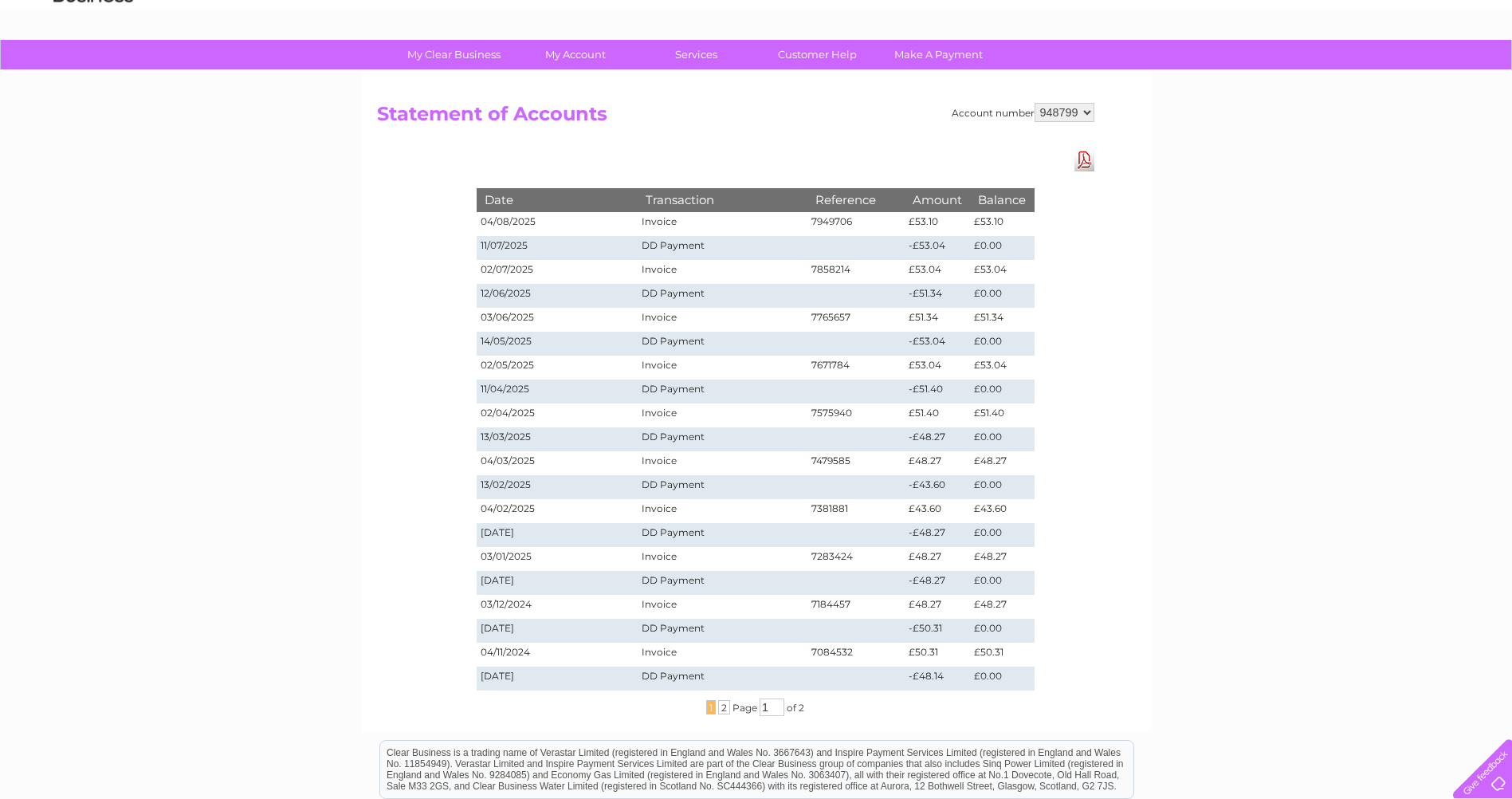 click on "934538
948049
948799
955320" at bounding box center (1064, 112) 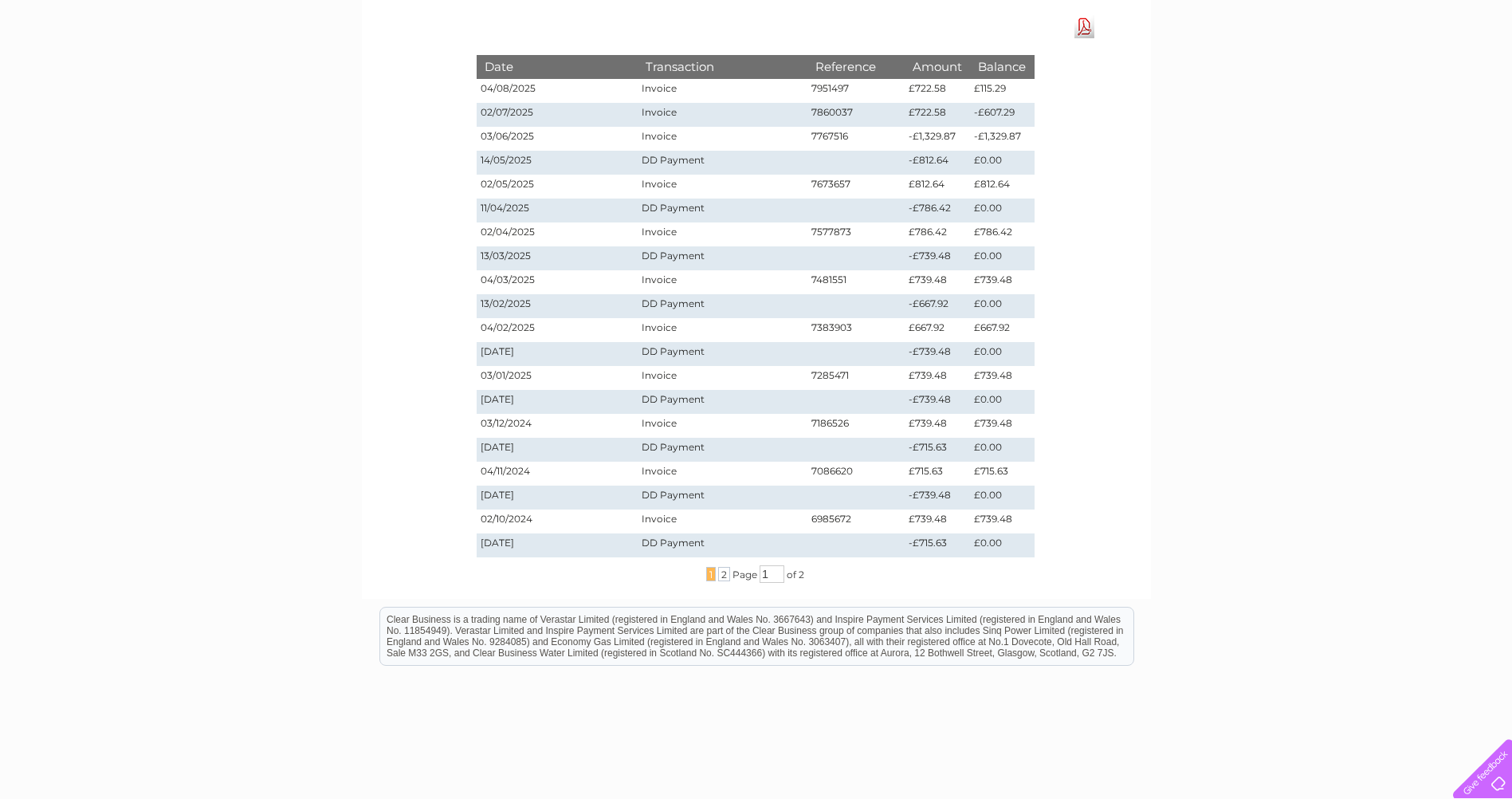 scroll, scrollTop: 0, scrollLeft: 0, axis: both 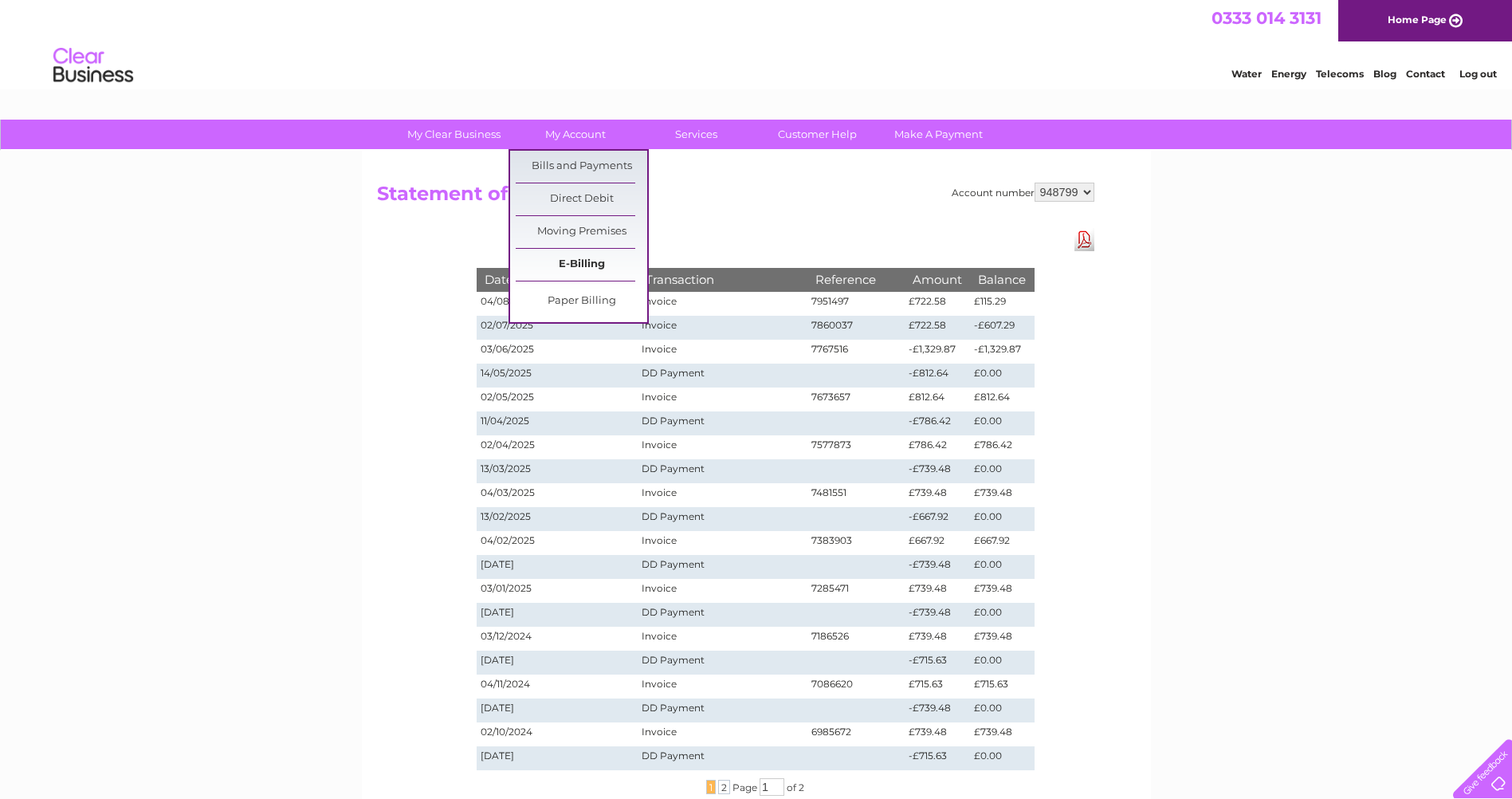 click on "E-Billing" at bounding box center [581, 265] 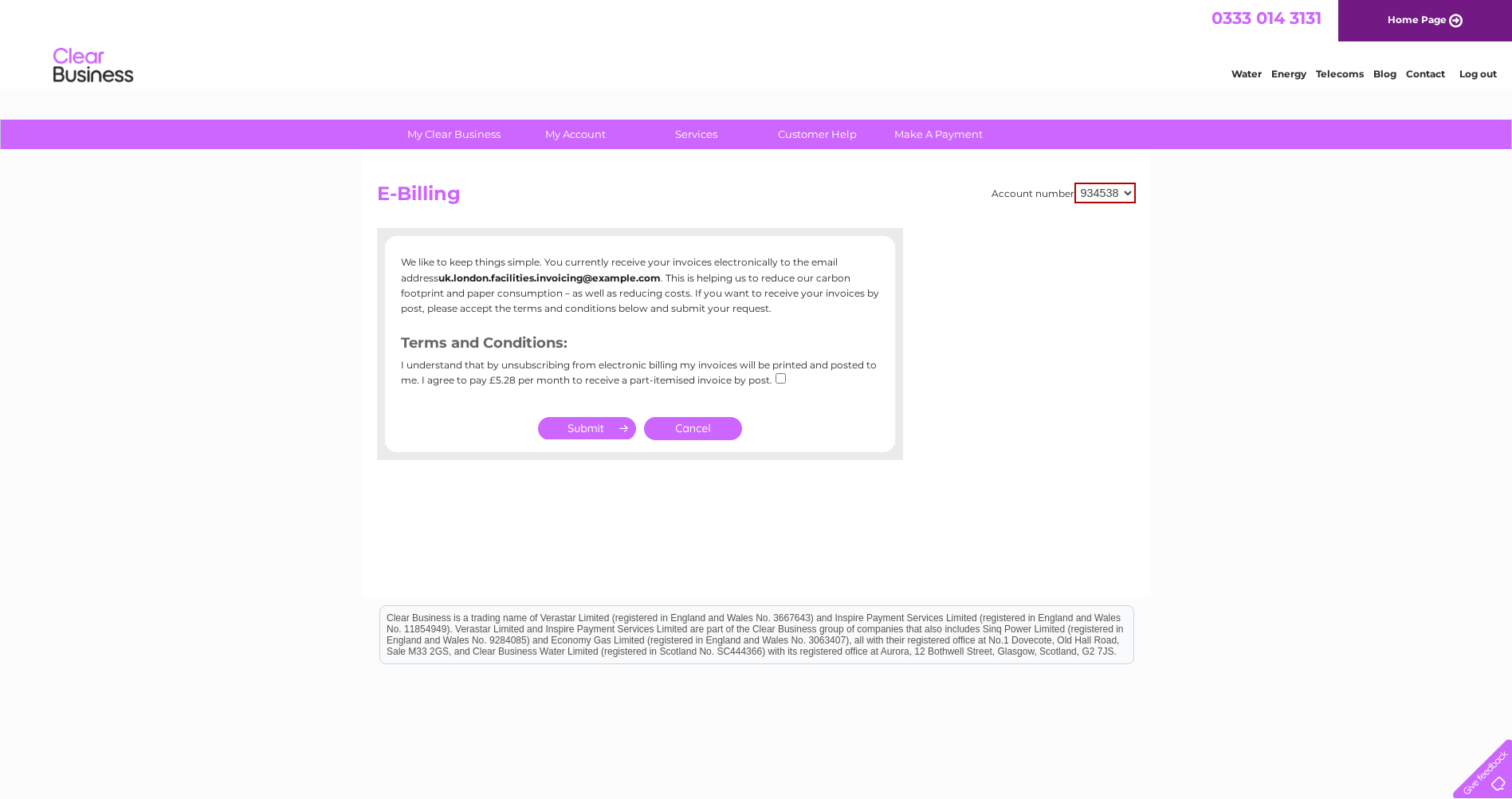 scroll, scrollTop: 0, scrollLeft: 0, axis: both 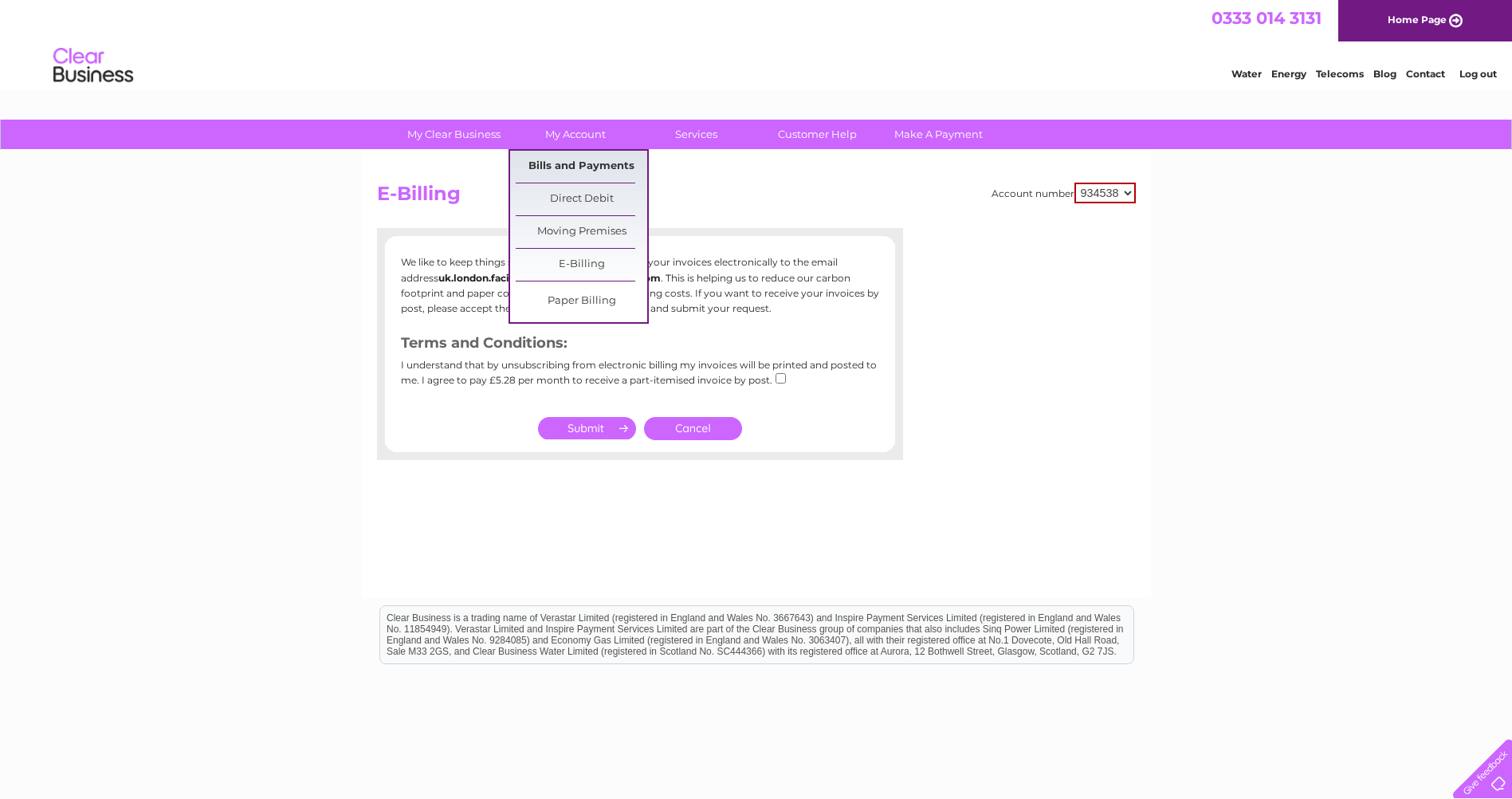 click on "Bills and Payments" at bounding box center (581, 167) 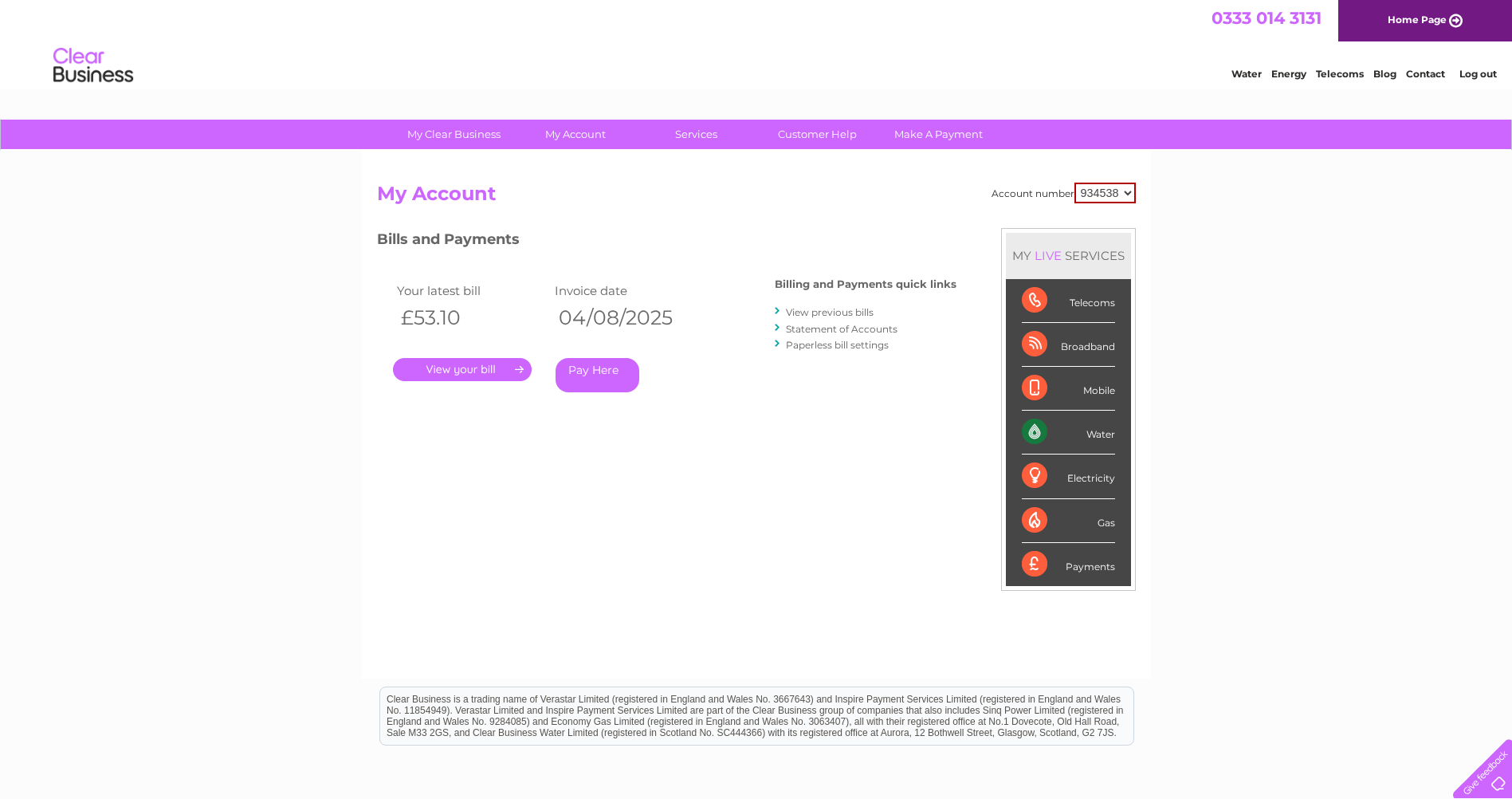 scroll, scrollTop: 0, scrollLeft: 0, axis: both 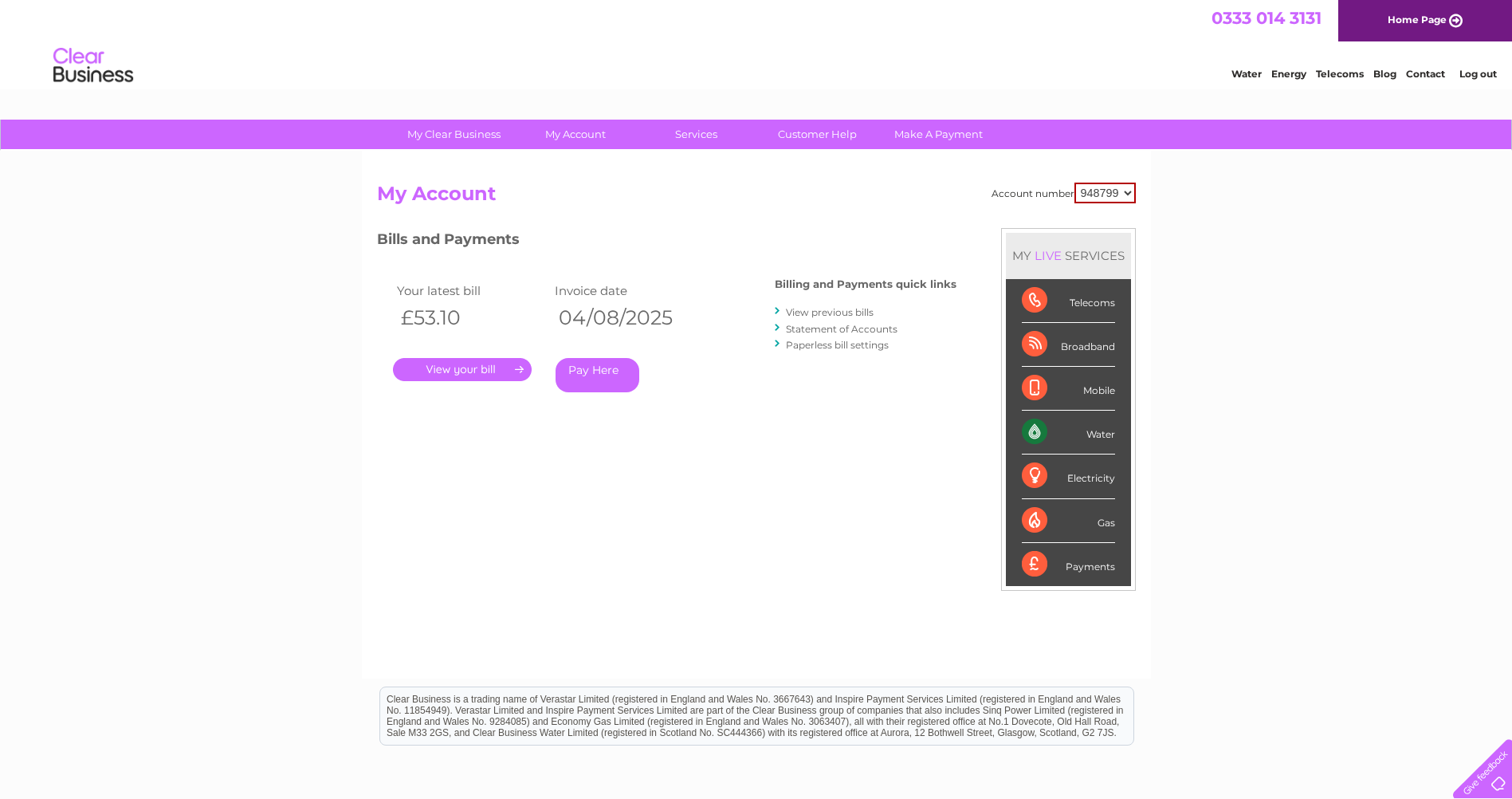 click on "934538
948049
948799
955320" at bounding box center [1105, 193] 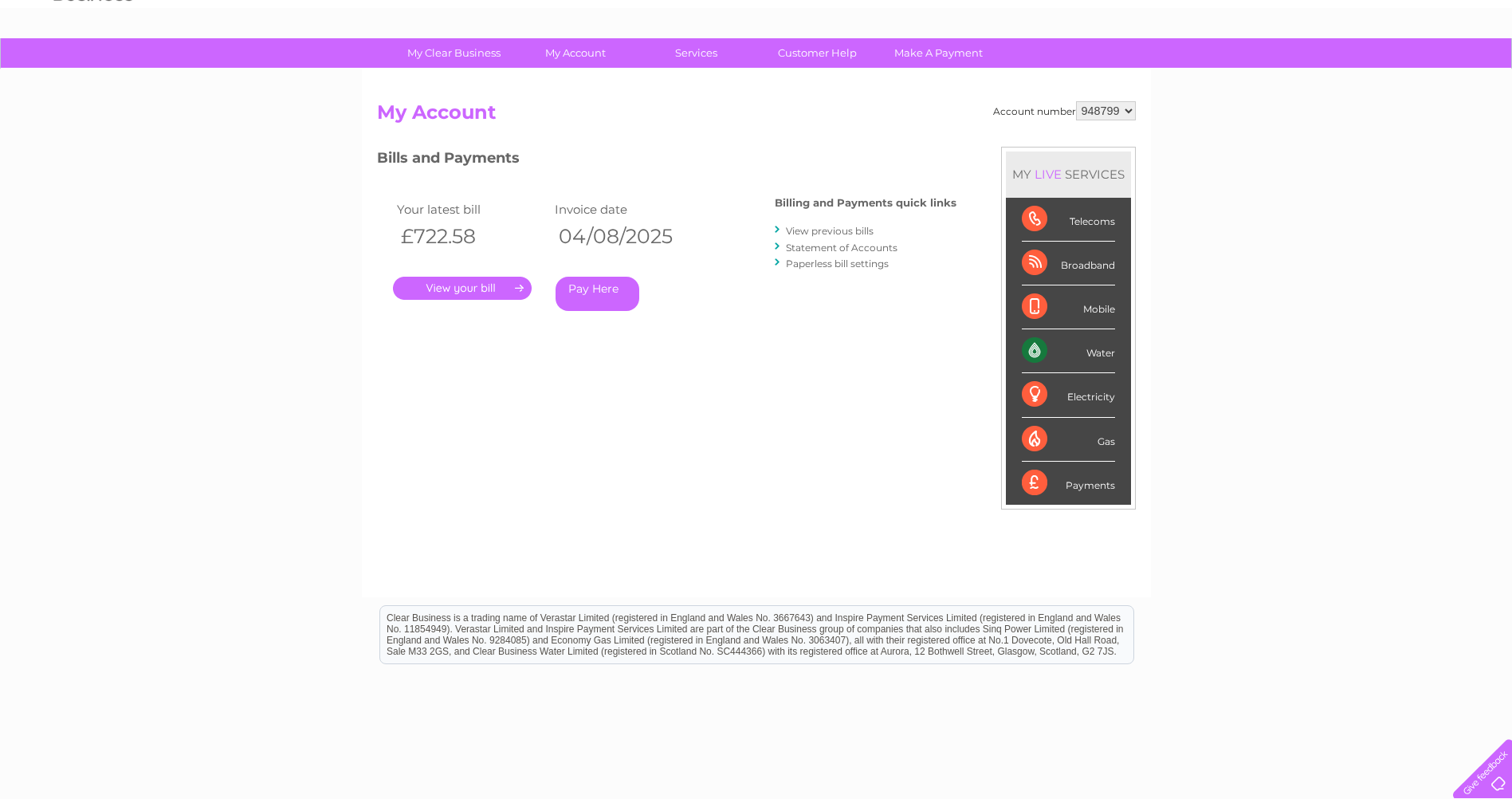 scroll, scrollTop: 0, scrollLeft: 0, axis: both 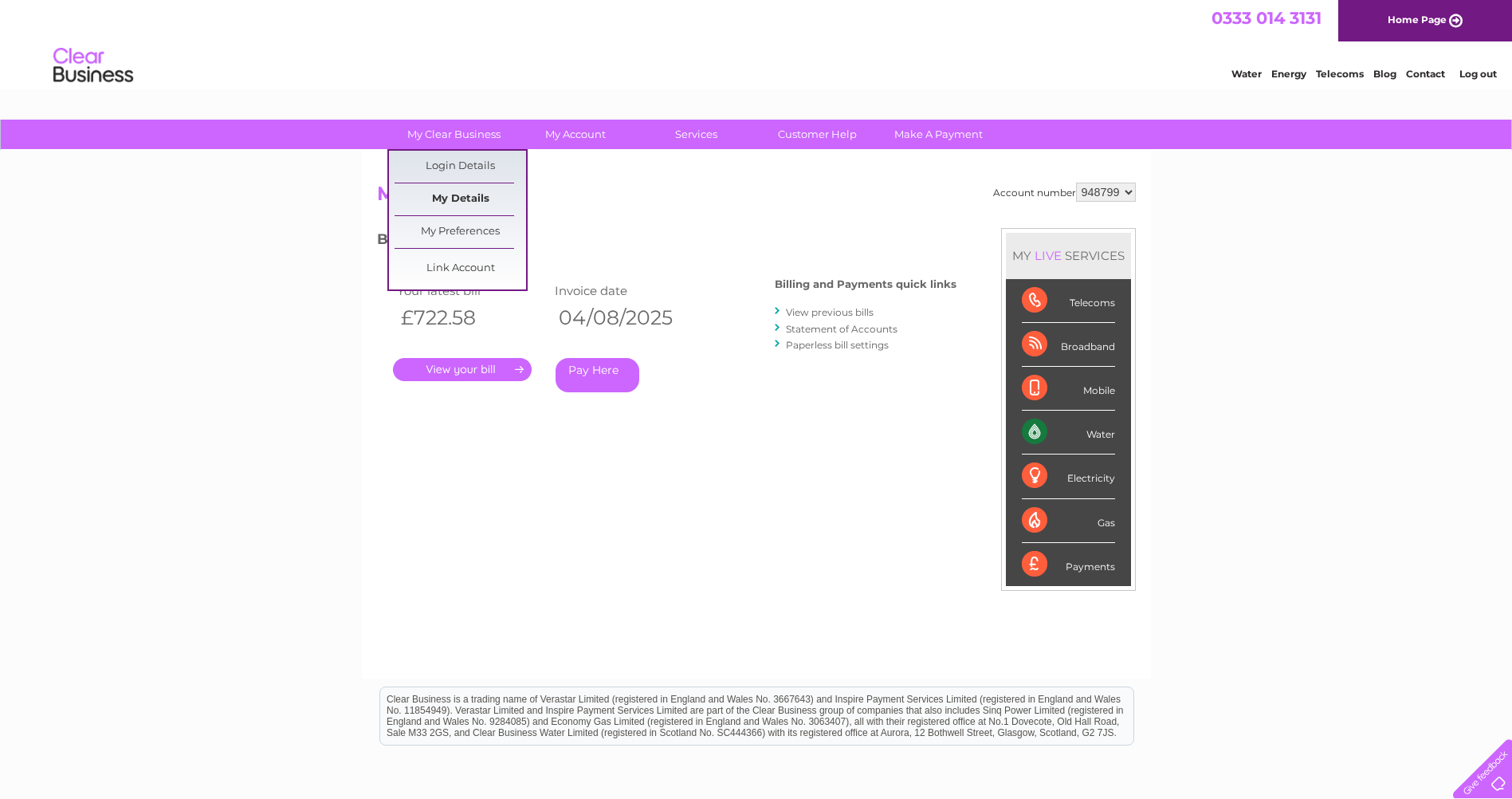 click on "My Details" at bounding box center [460, 199] 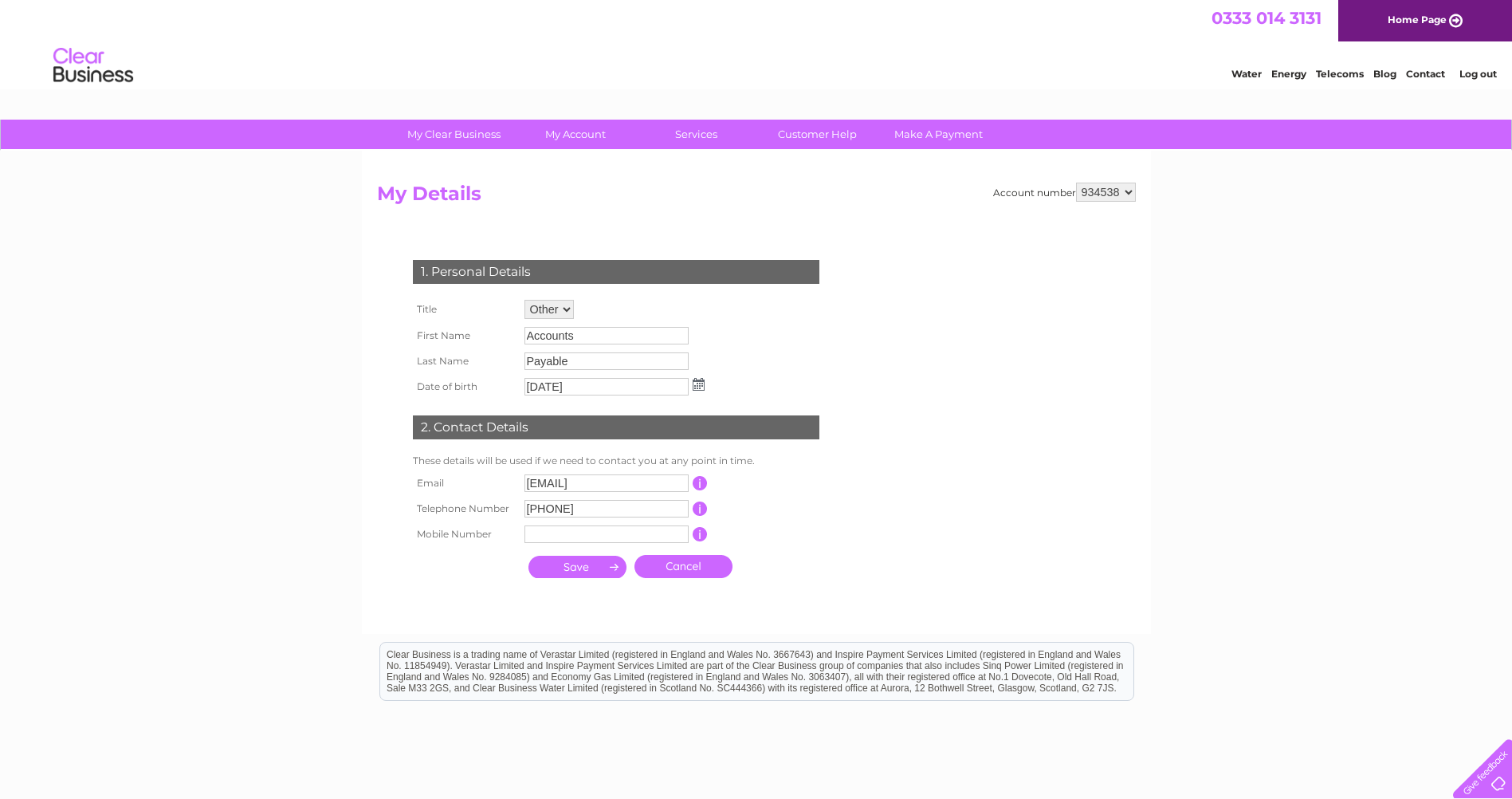 scroll, scrollTop: 0, scrollLeft: 0, axis: both 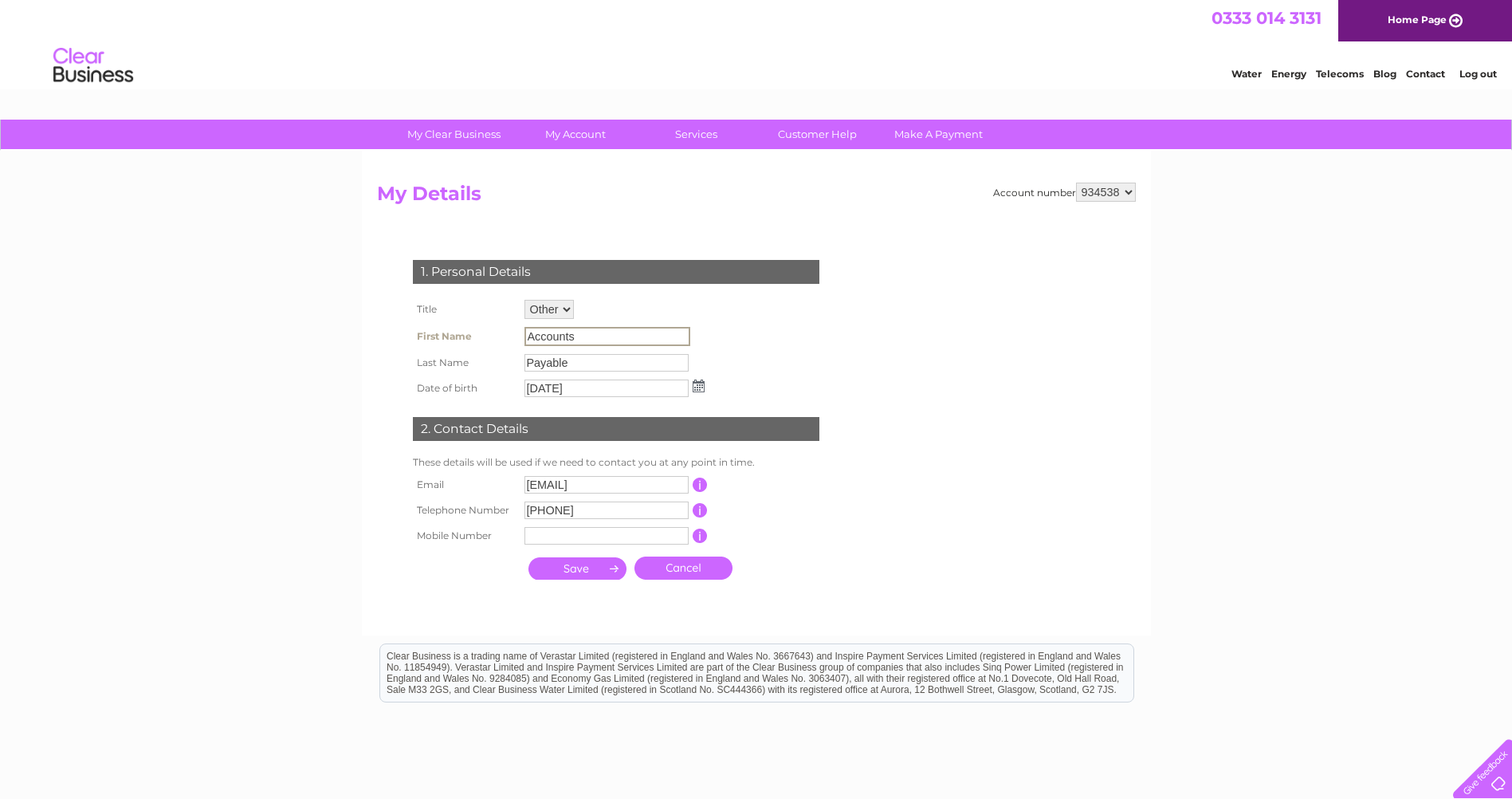 drag, startPoint x: 602, startPoint y: 337, endPoint x: 493, endPoint y: 331, distance: 109.16501 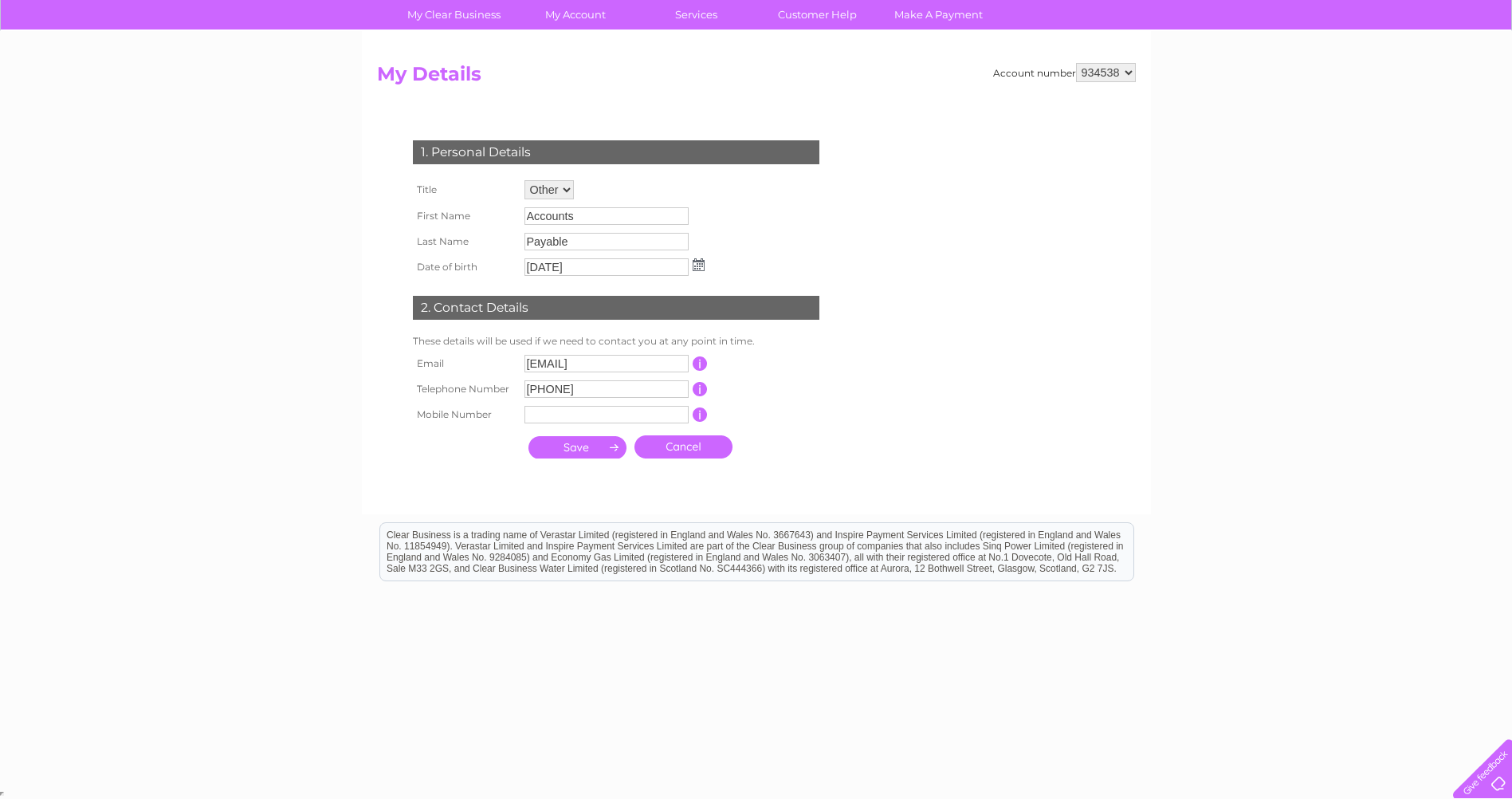 click on "Account number    [ACCOUNT_NUMBER]
[ACCOUNT_NUMBER]
[ACCOUNT_NUMBER]
[ACCOUNT_NUMBER]
My Details
1. Personal Details
Title
Mr
Mrs
Ms
Miss
Dr
Rev
Prof
Other
First Name
[FIRST]
Last Name
[LAST]
[DATE]" at bounding box center (756, 281) 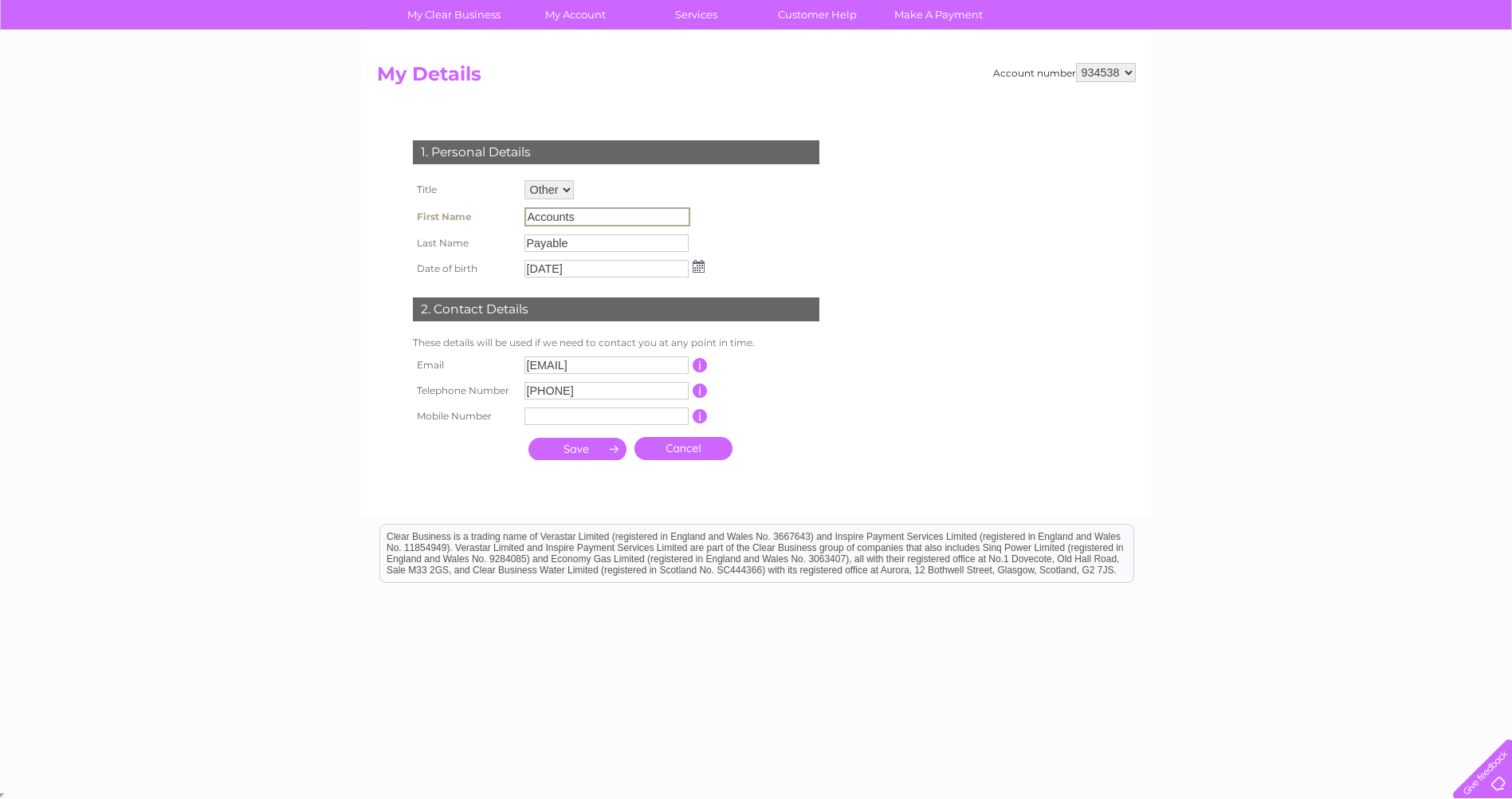 scroll, scrollTop: 121, scrollLeft: 0, axis: vertical 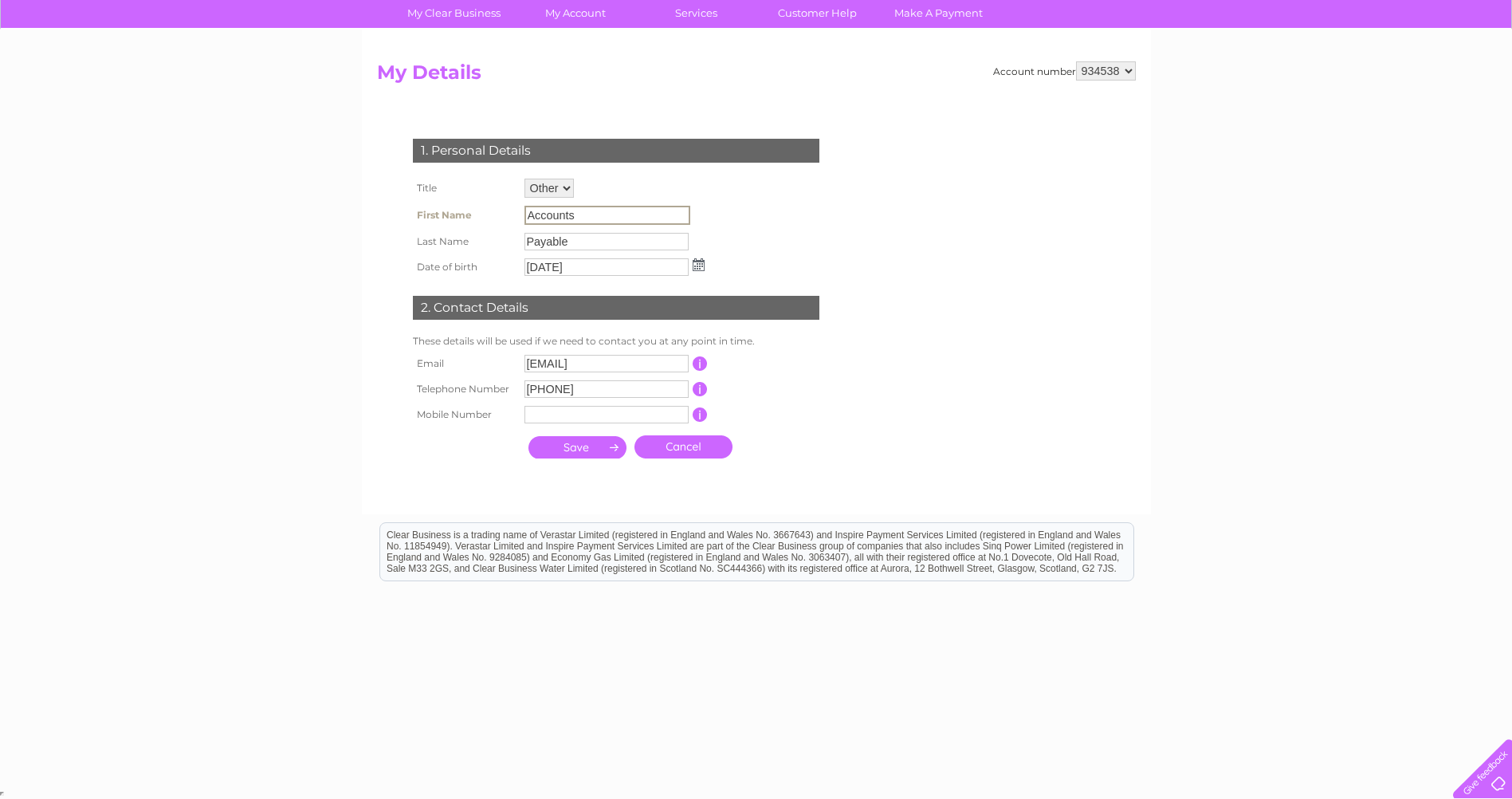 click on "Accounts" at bounding box center [607, 215] 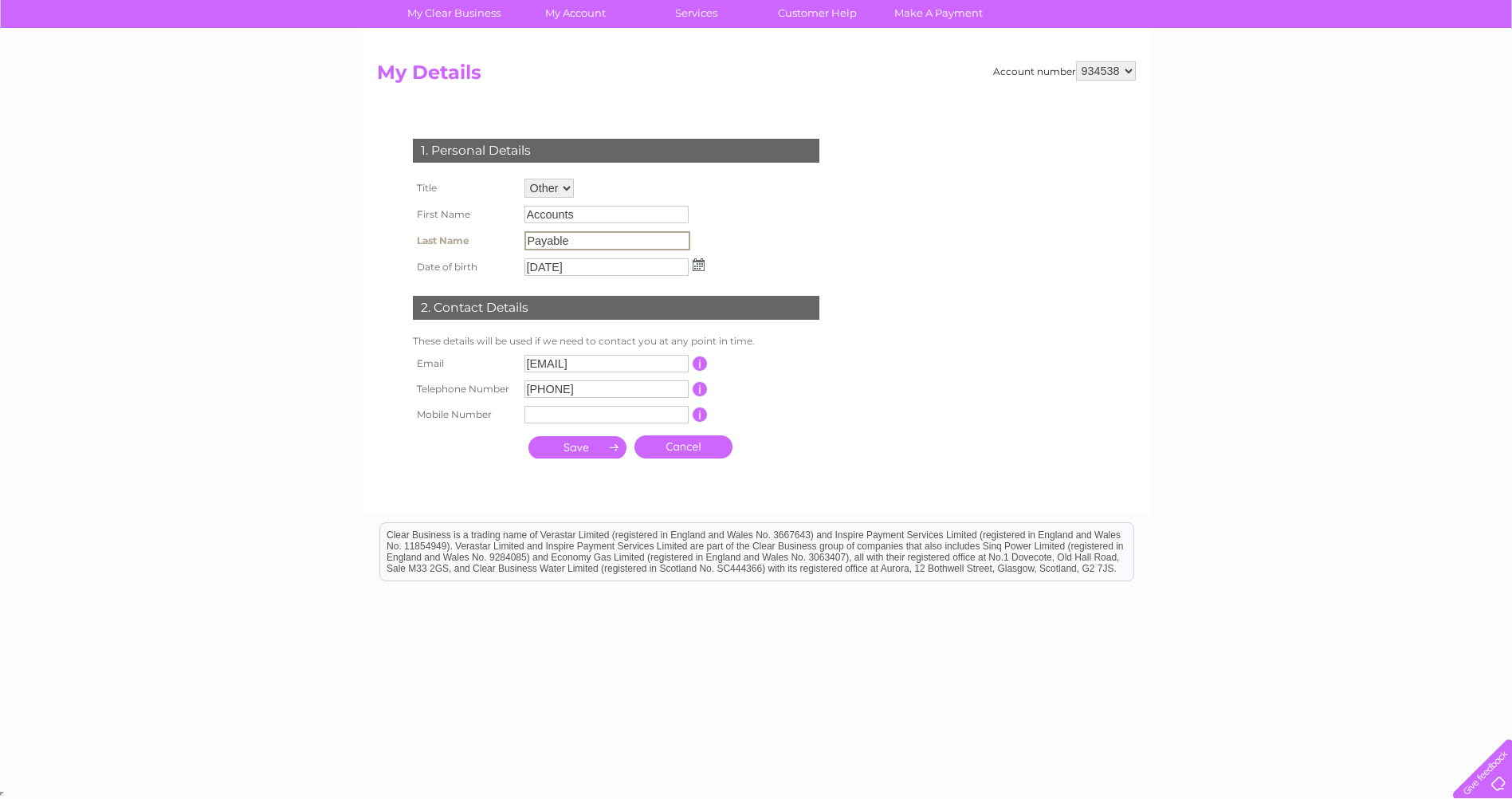click on "Payable" at bounding box center (607, 241) 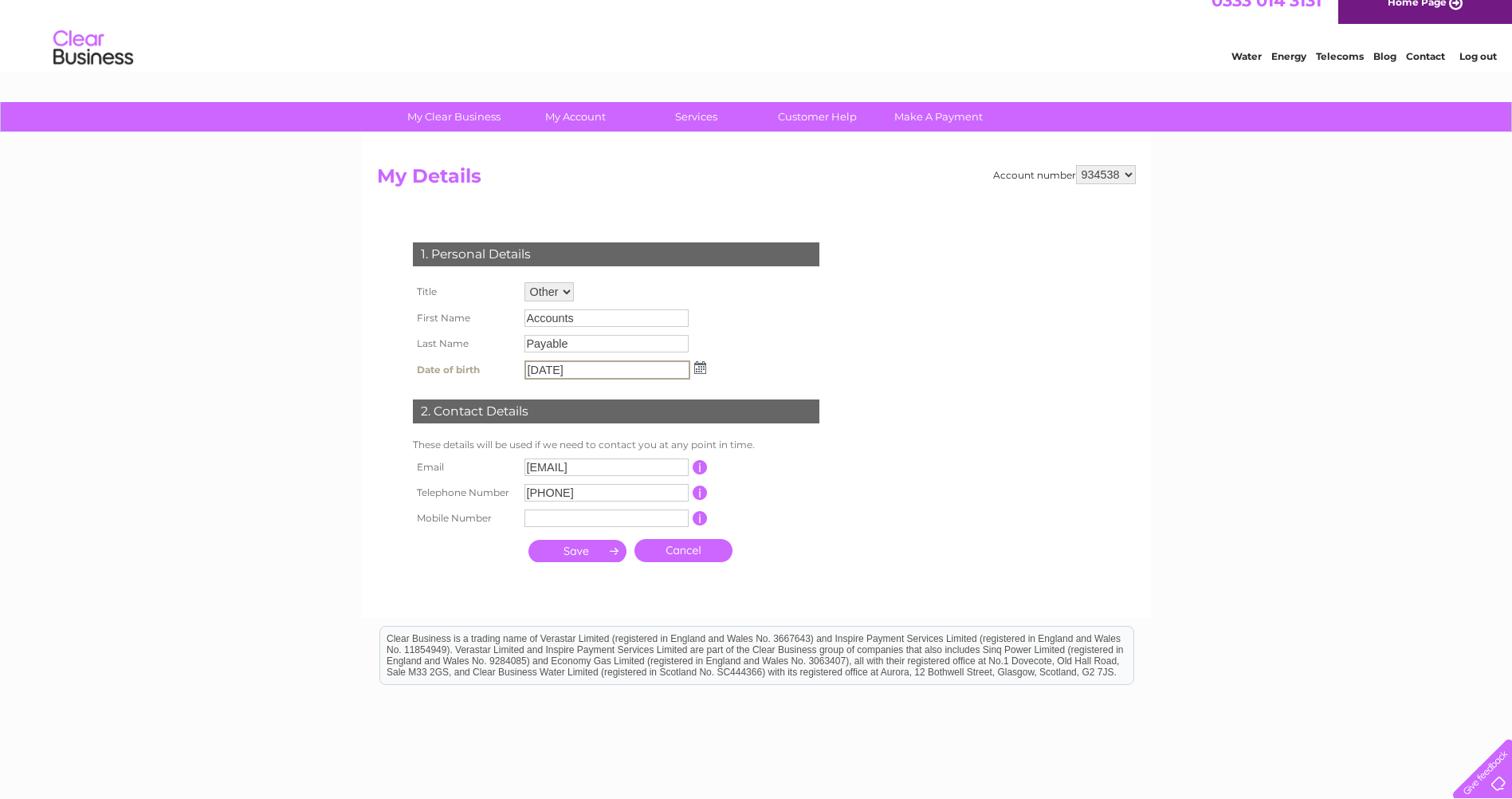 scroll, scrollTop: 0, scrollLeft: 0, axis: both 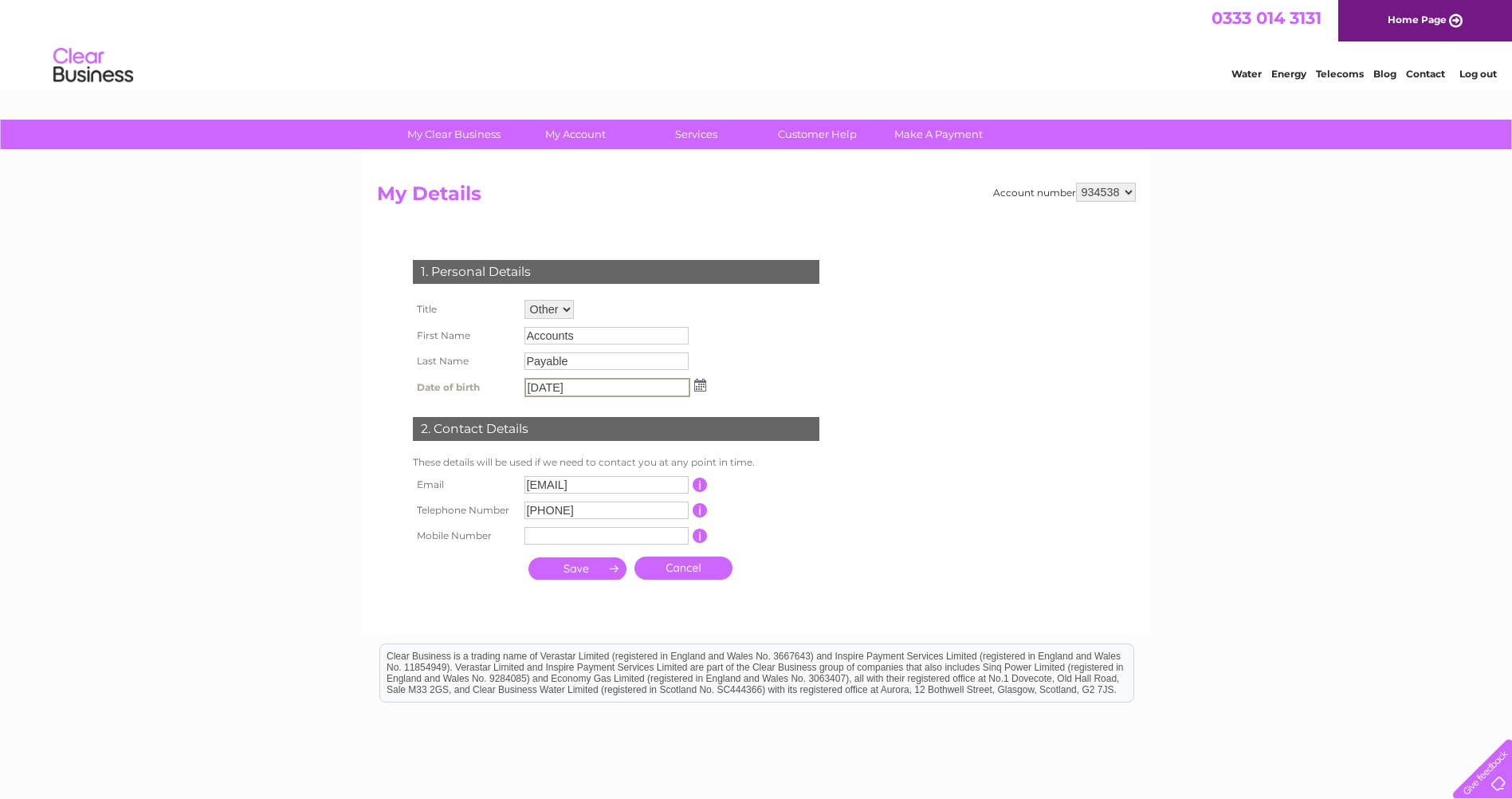click on "Cancel" at bounding box center (683, 568) 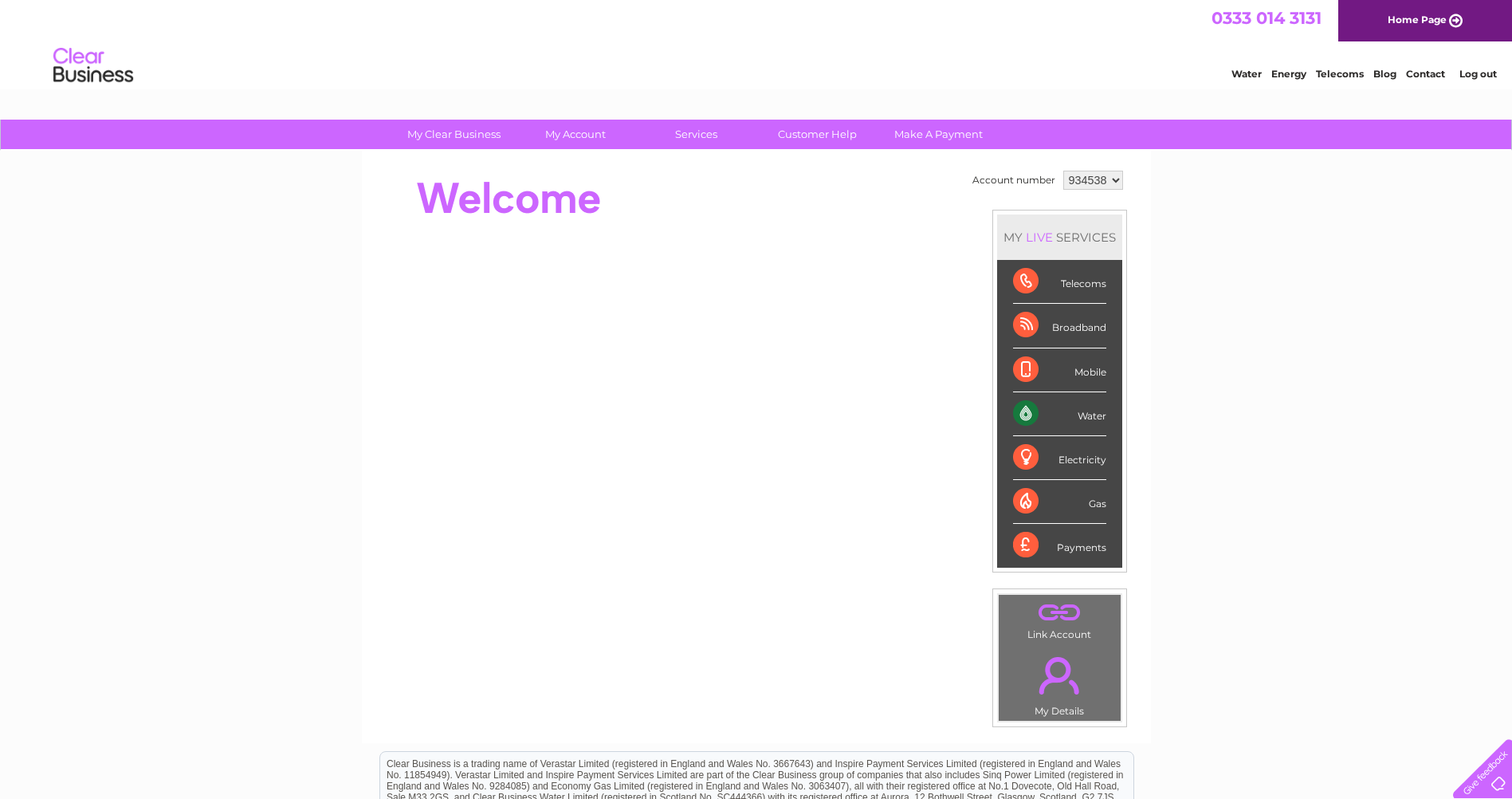 scroll, scrollTop: 0, scrollLeft: 0, axis: both 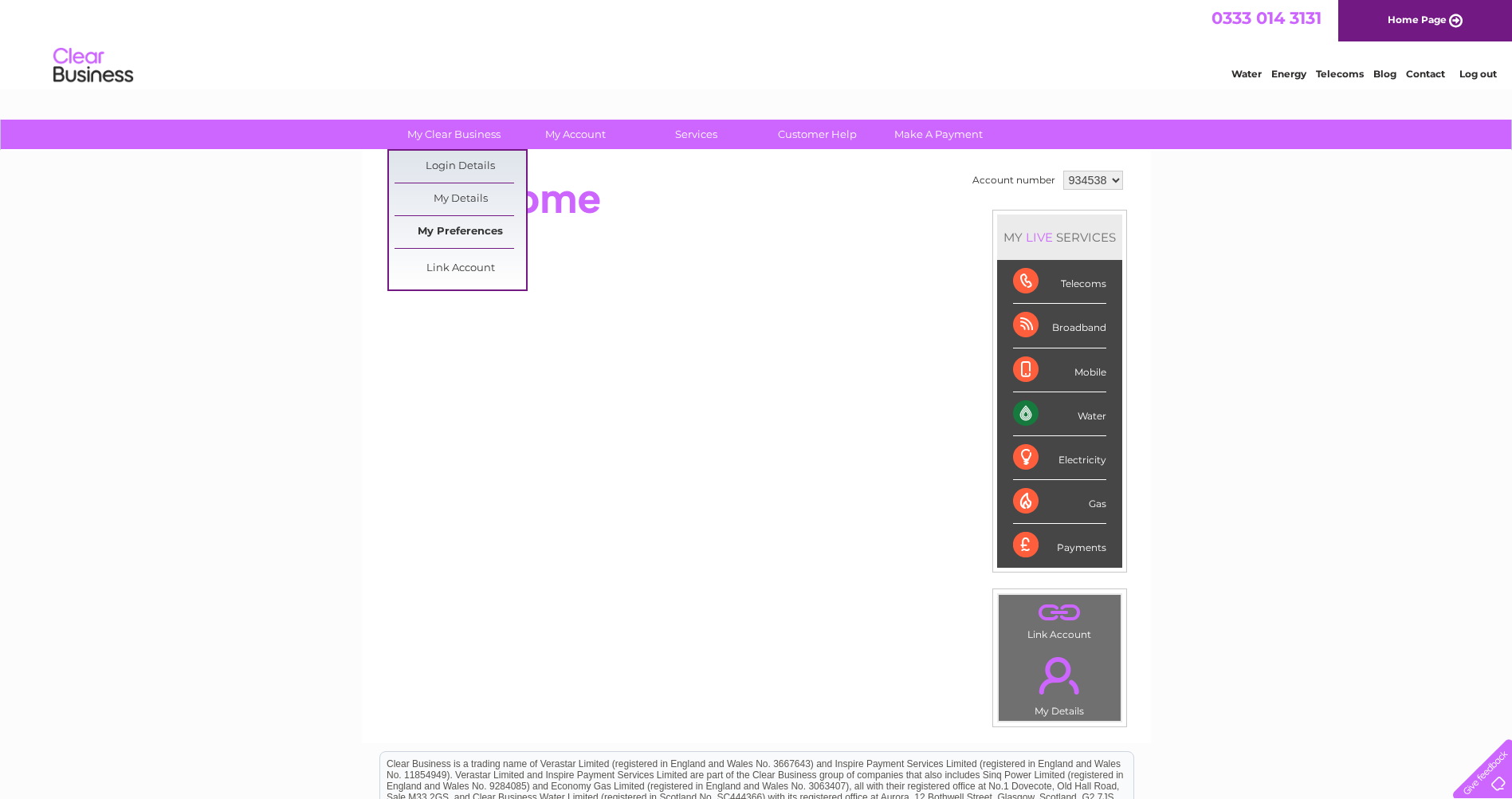 click on "My Preferences" at bounding box center (460, 232) 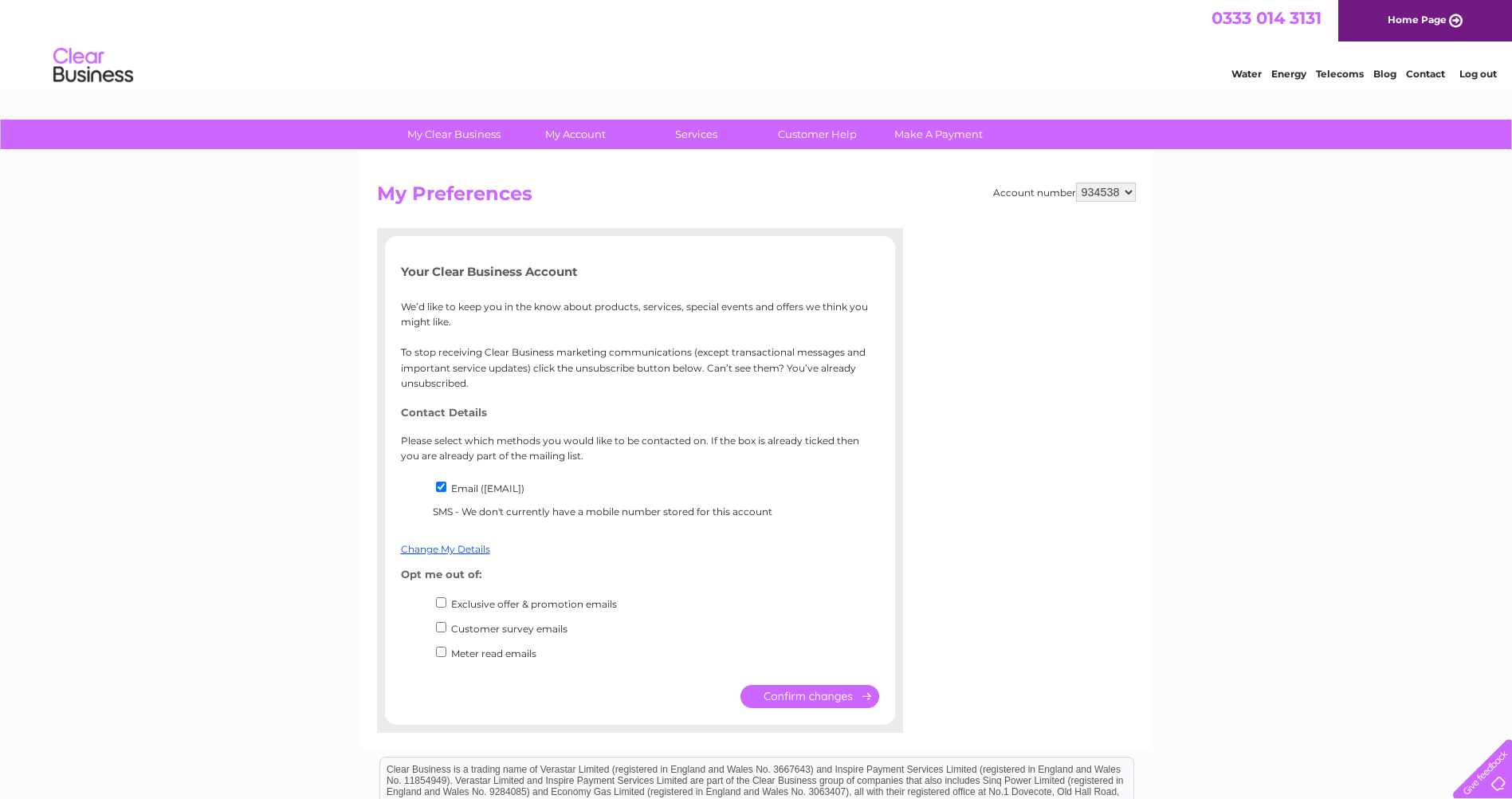 scroll, scrollTop: 0, scrollLeft: 0, axis: both 